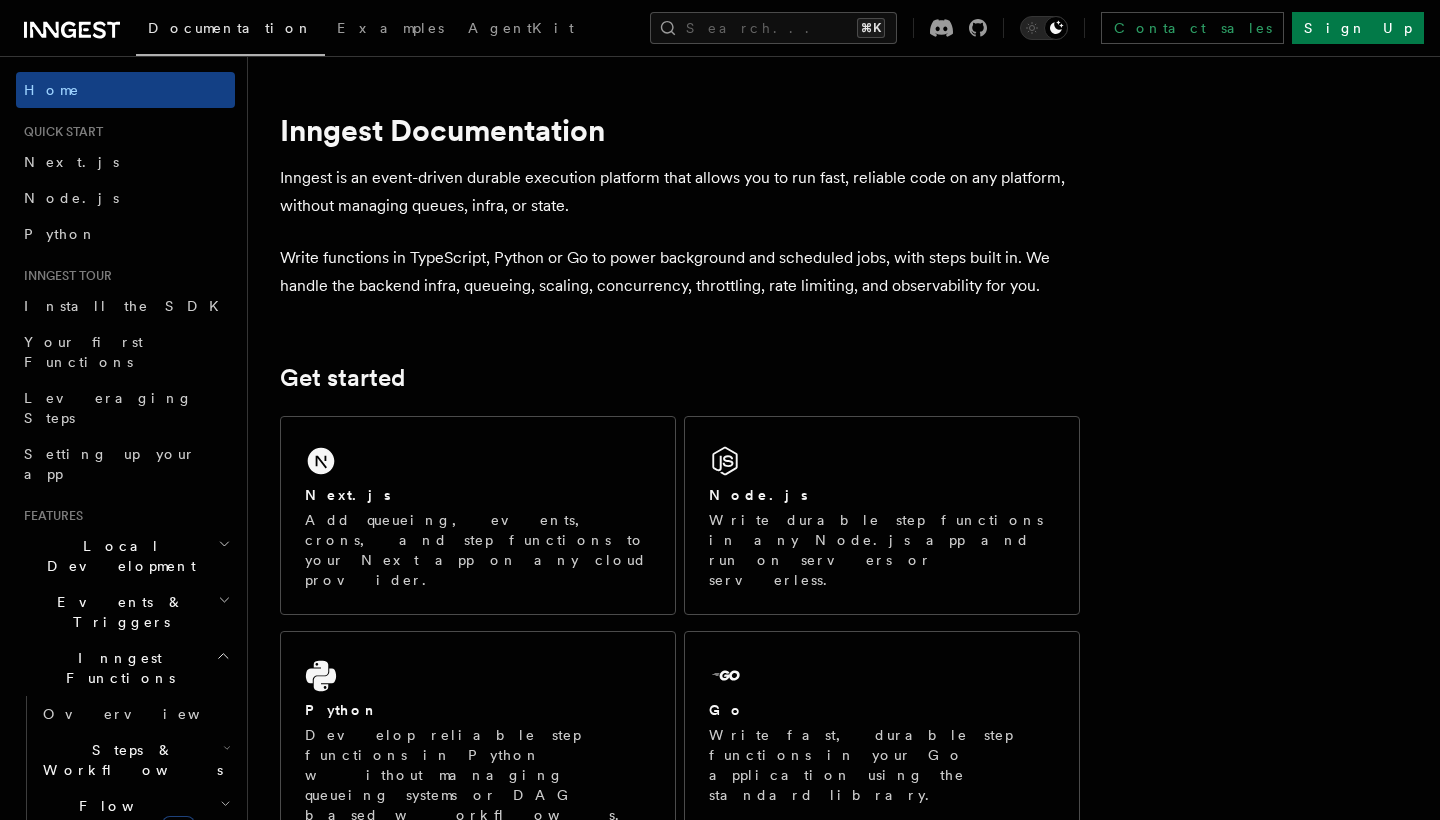 scroll, scrollTop: 1745, scrollLeft: 0, axis: vertical 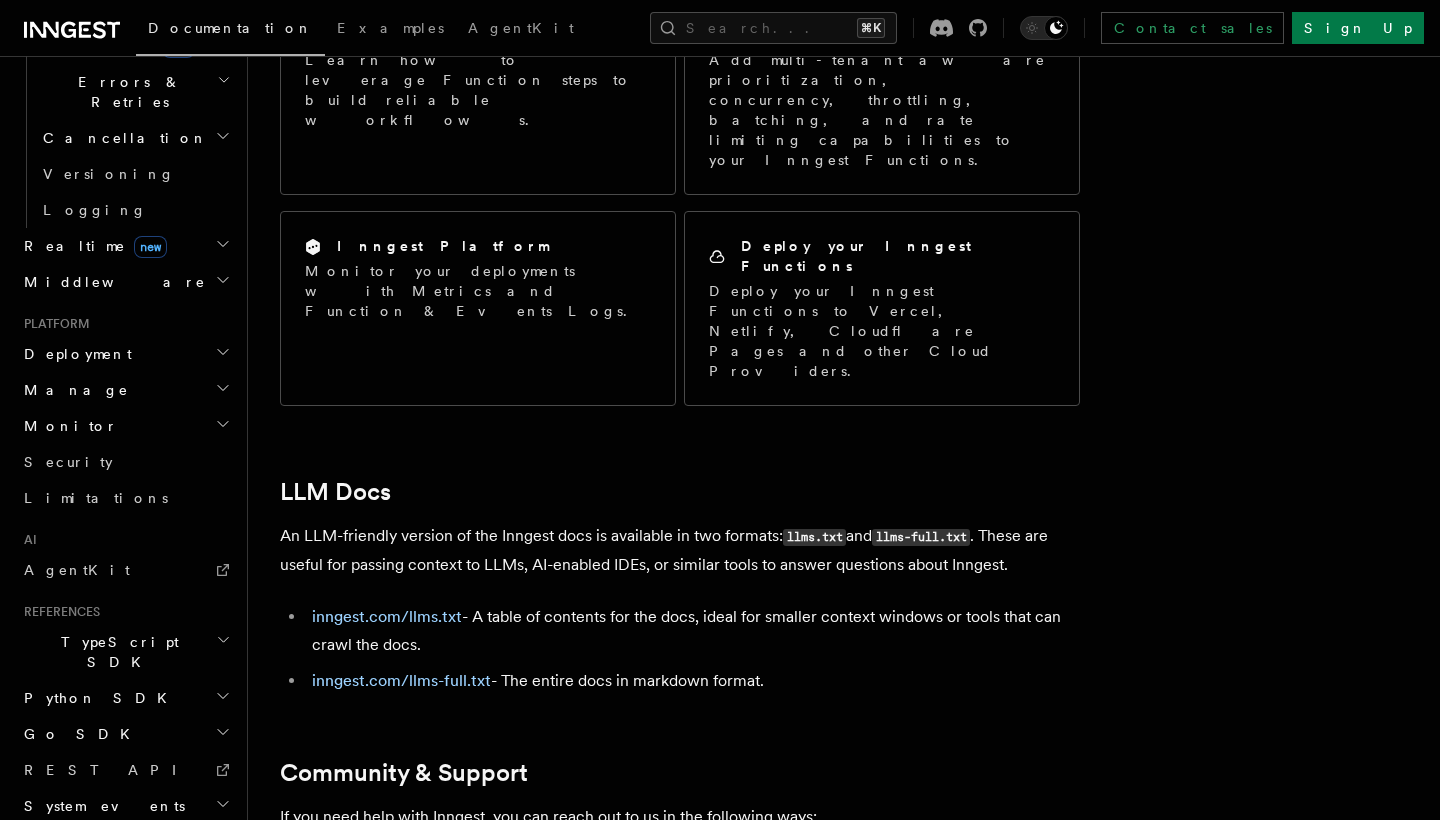 click on "Glossary" at bounding box center (72, 990) 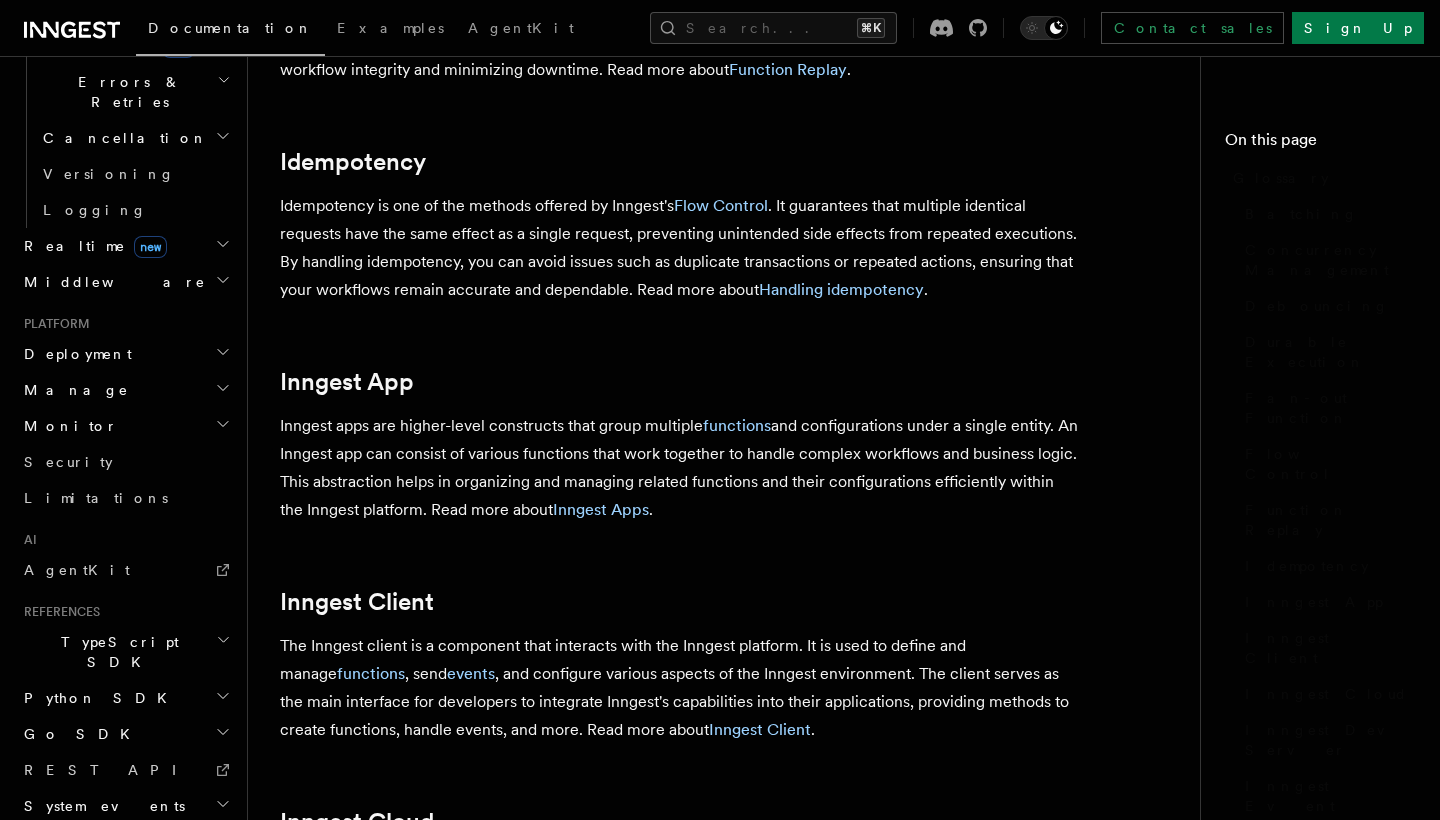 scroll, scrollTop: 0, scrollLeft: 0, axis: both 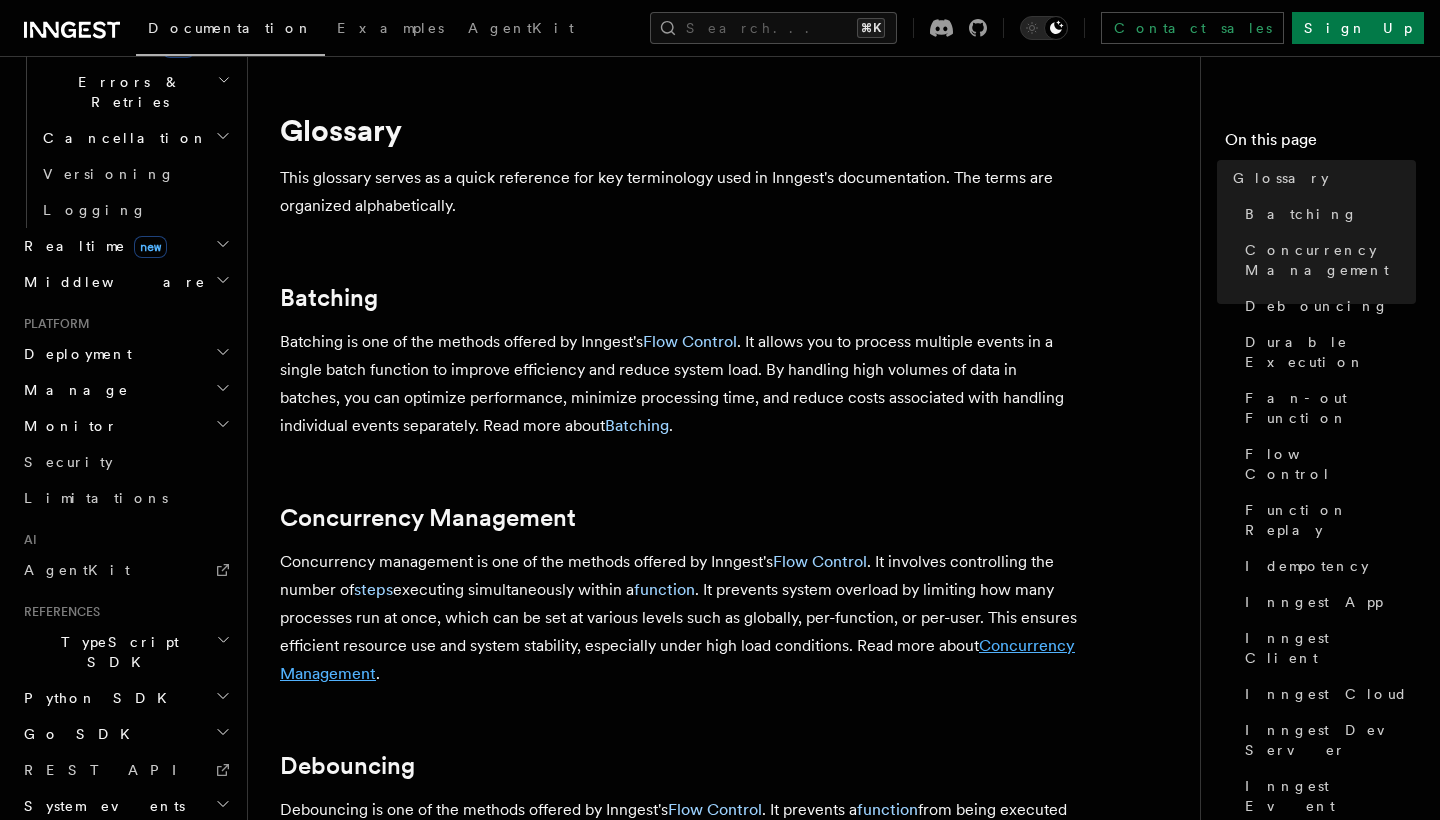 click on "Concurrency Management" at bounding box center (677, 659) 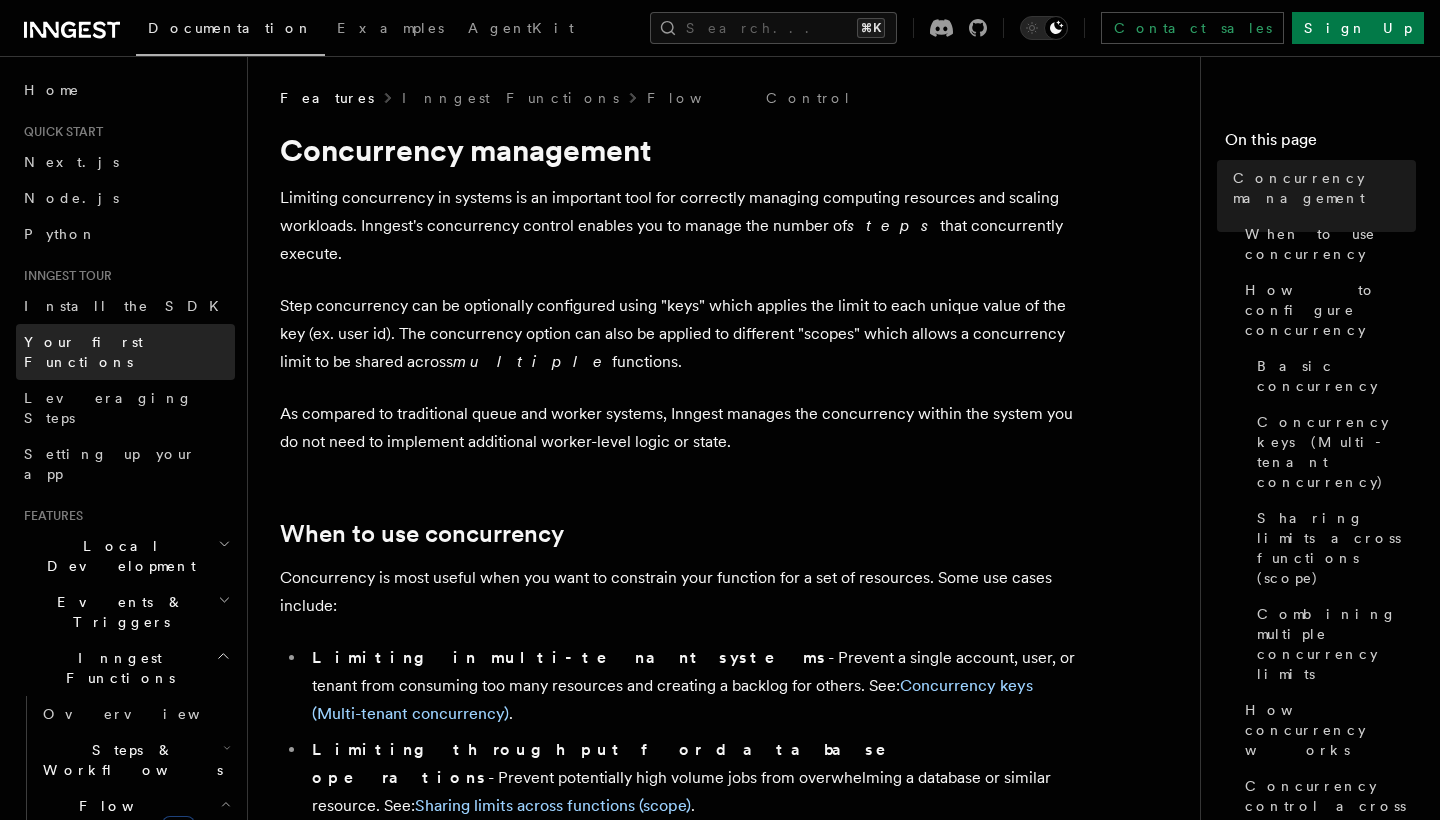 scroll, scrollTop: -1, scrollLeft: 0, axis: vertical 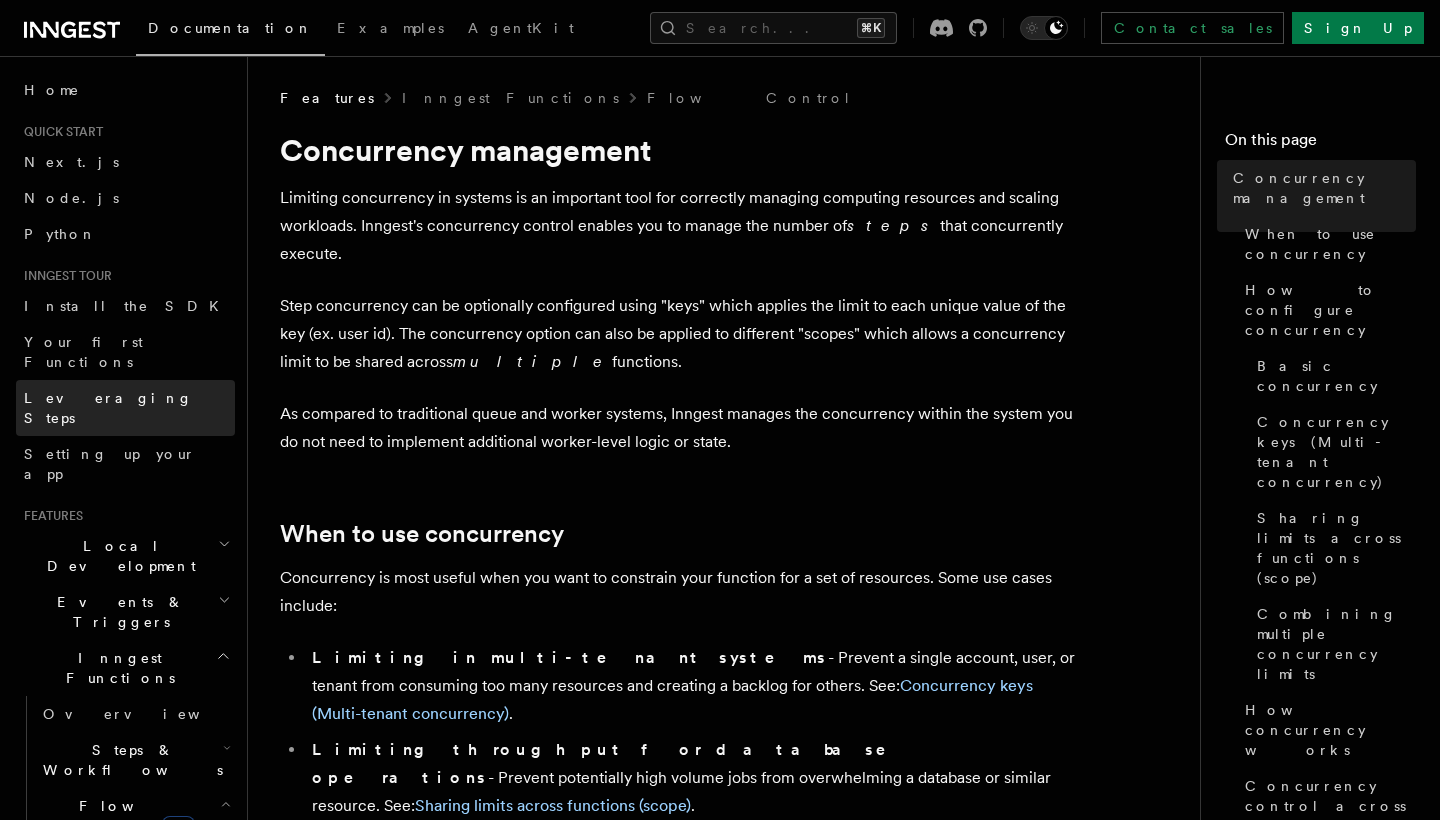 click on "Leveraging Steps" at bounding box center (125, 408) 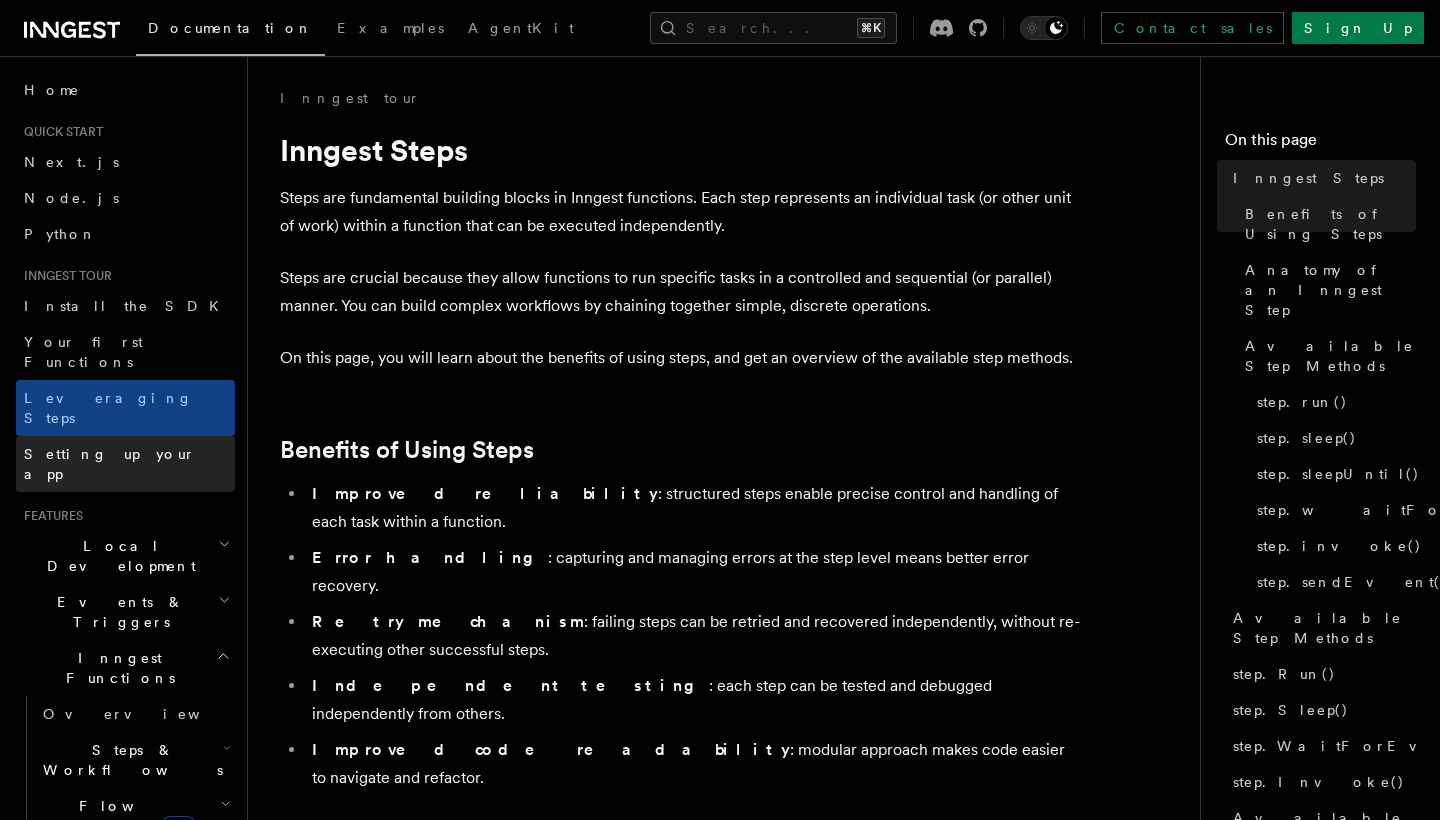 click on "Setting up your app" at bounding box center (125, 464) 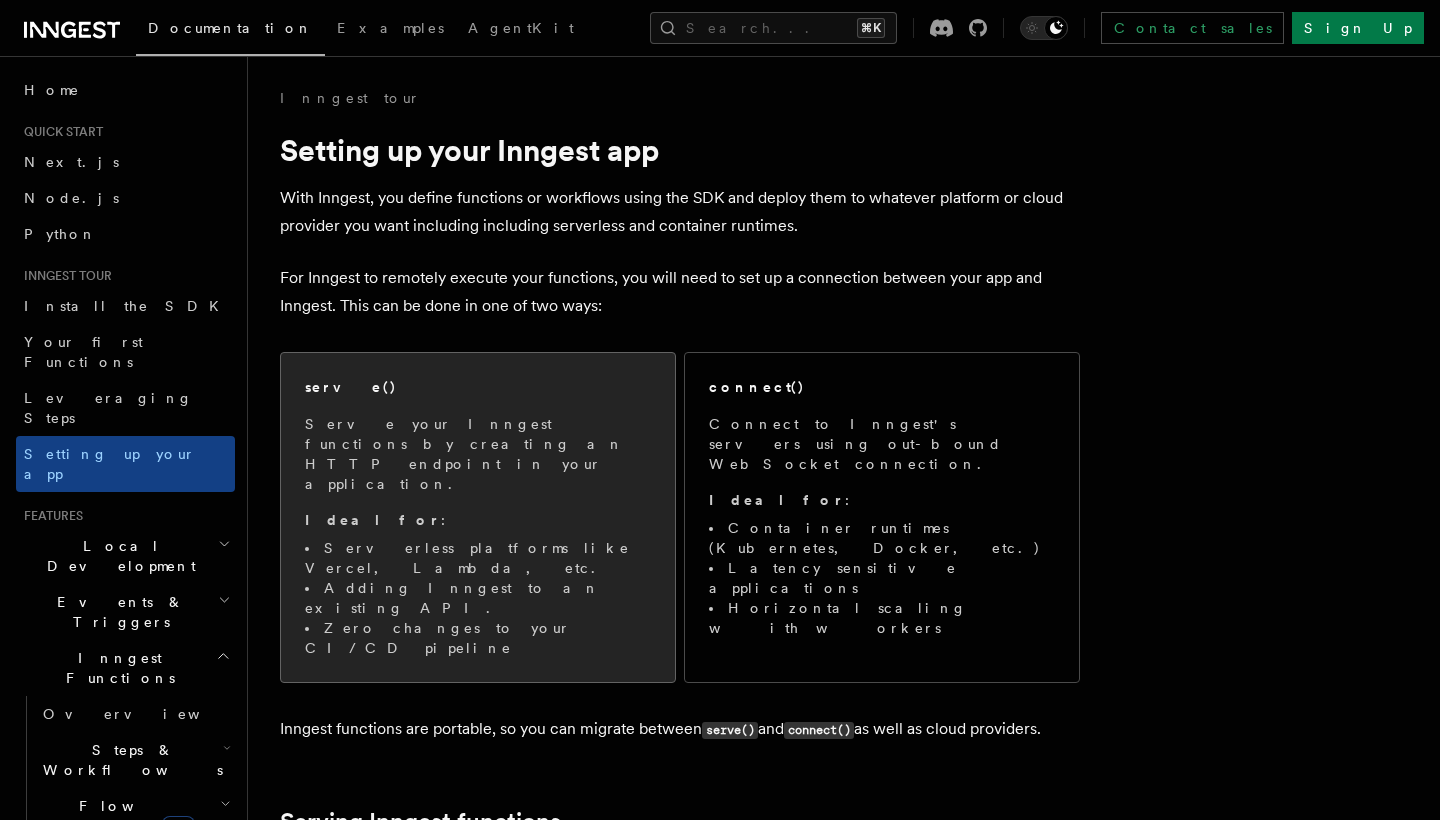 click on "serve() Serve your Inngest functions by creating an HTTP endpoint in your application. Ideal for : Serverless platforms like Vercel, Lambda, etc. Adding Inngest to an existing API. Zero changes to your CI/CD pipeline" at bounding box center (478, 517) 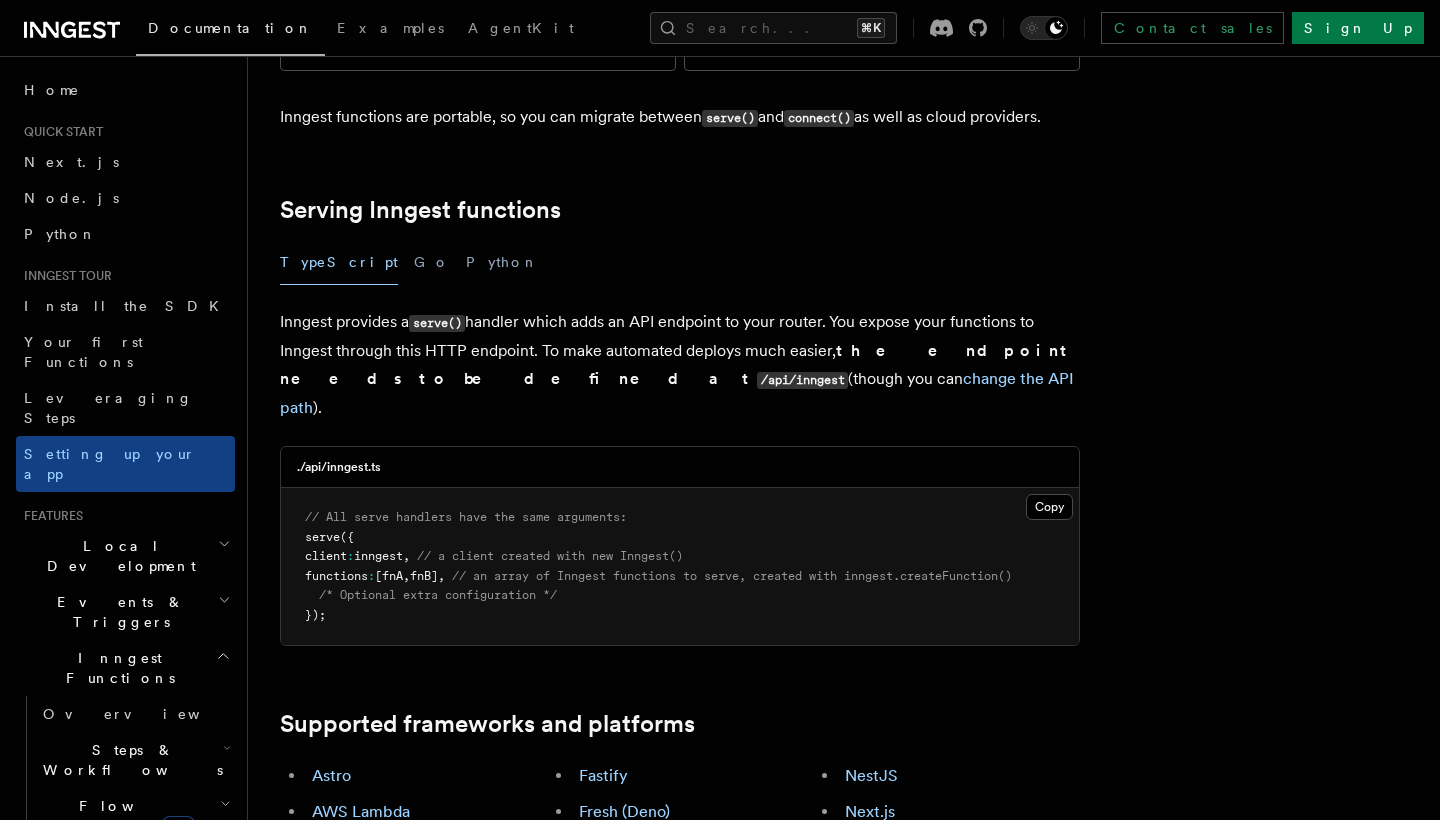 click on "Fastify" at bounding box center (693, 776) 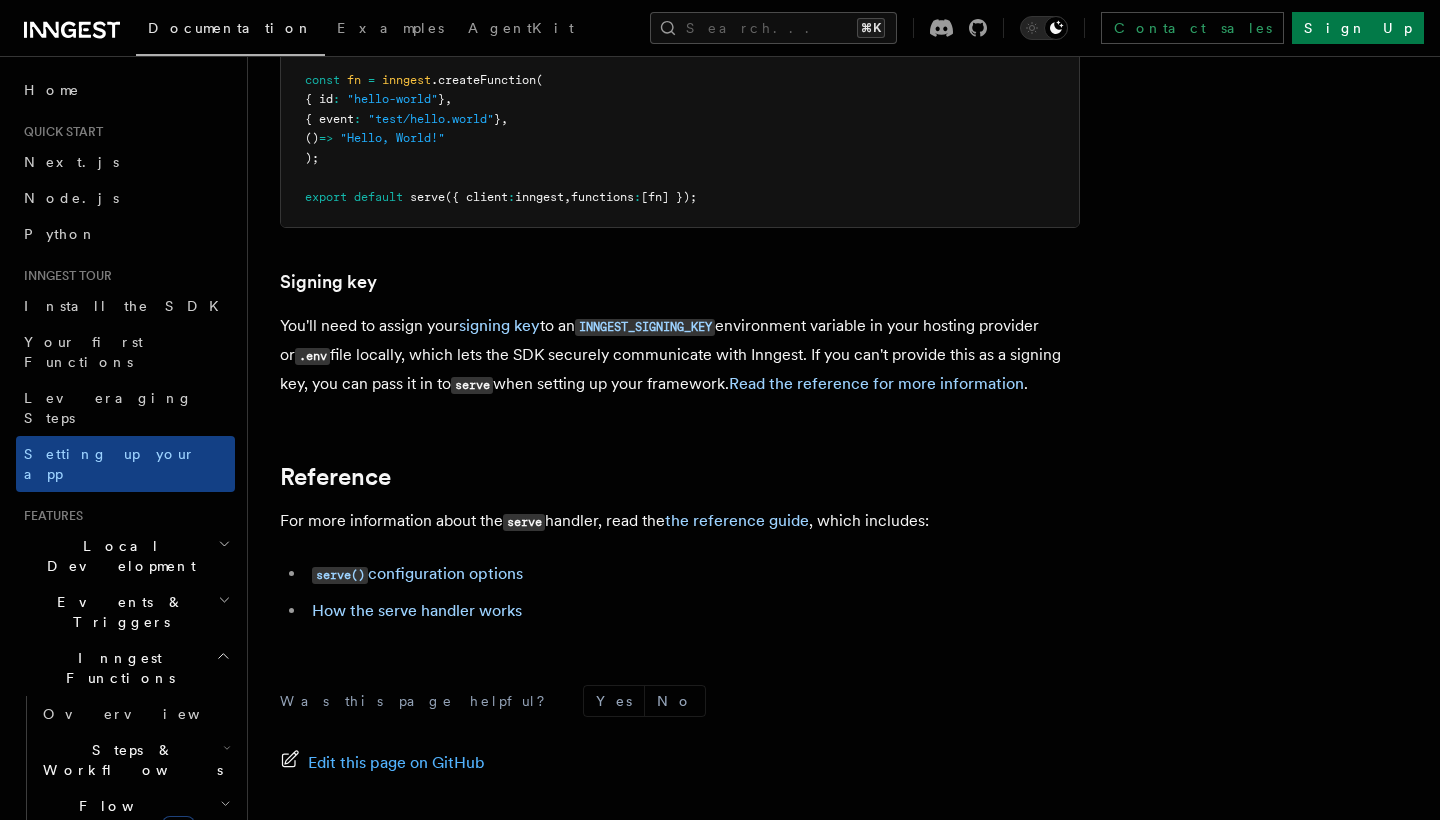 scroll, scrollTop: 16841, scrollLeft: 0, axis: vertical 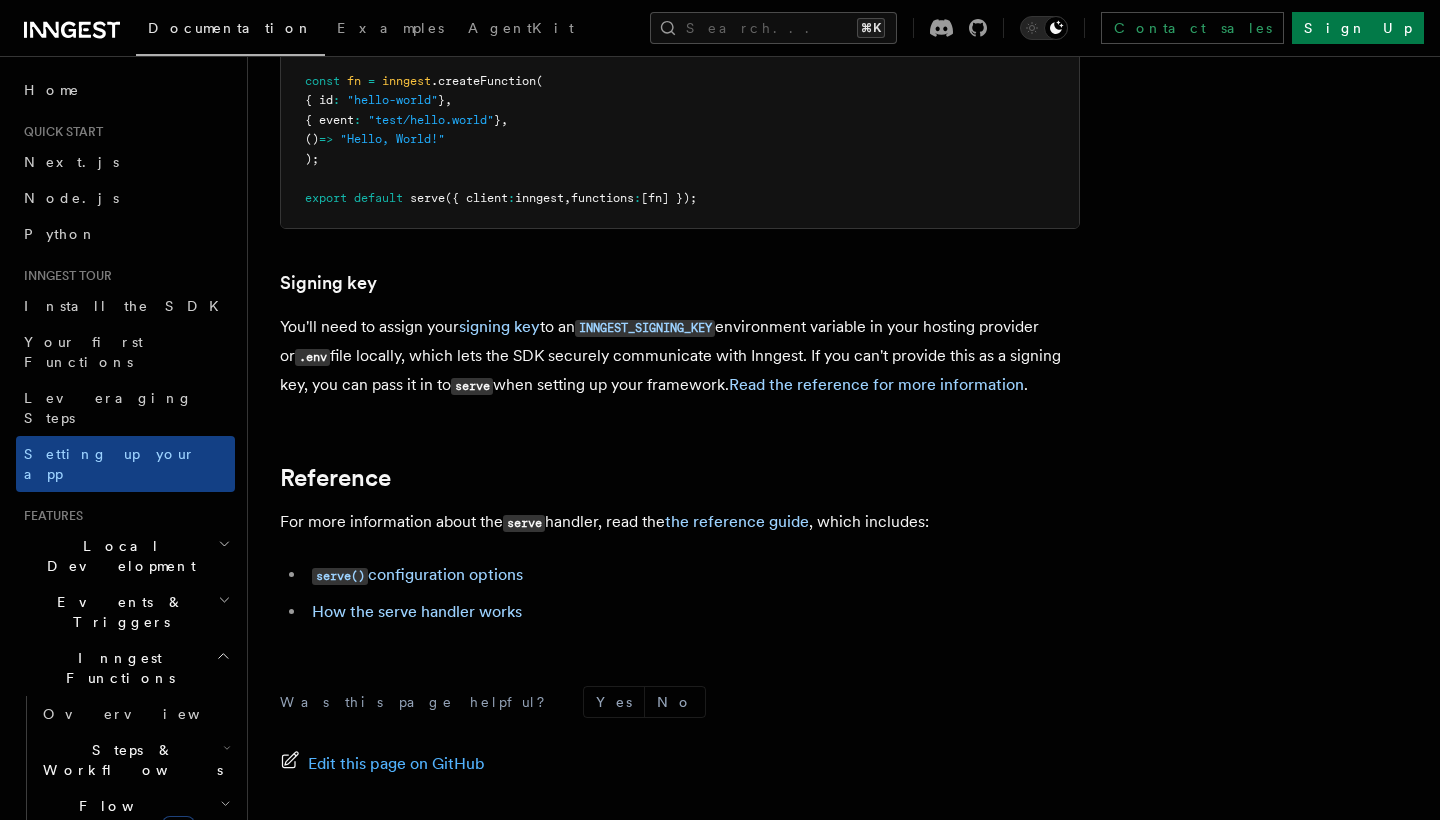 click on "Errors & Retries" at bounding box center (135, 872) 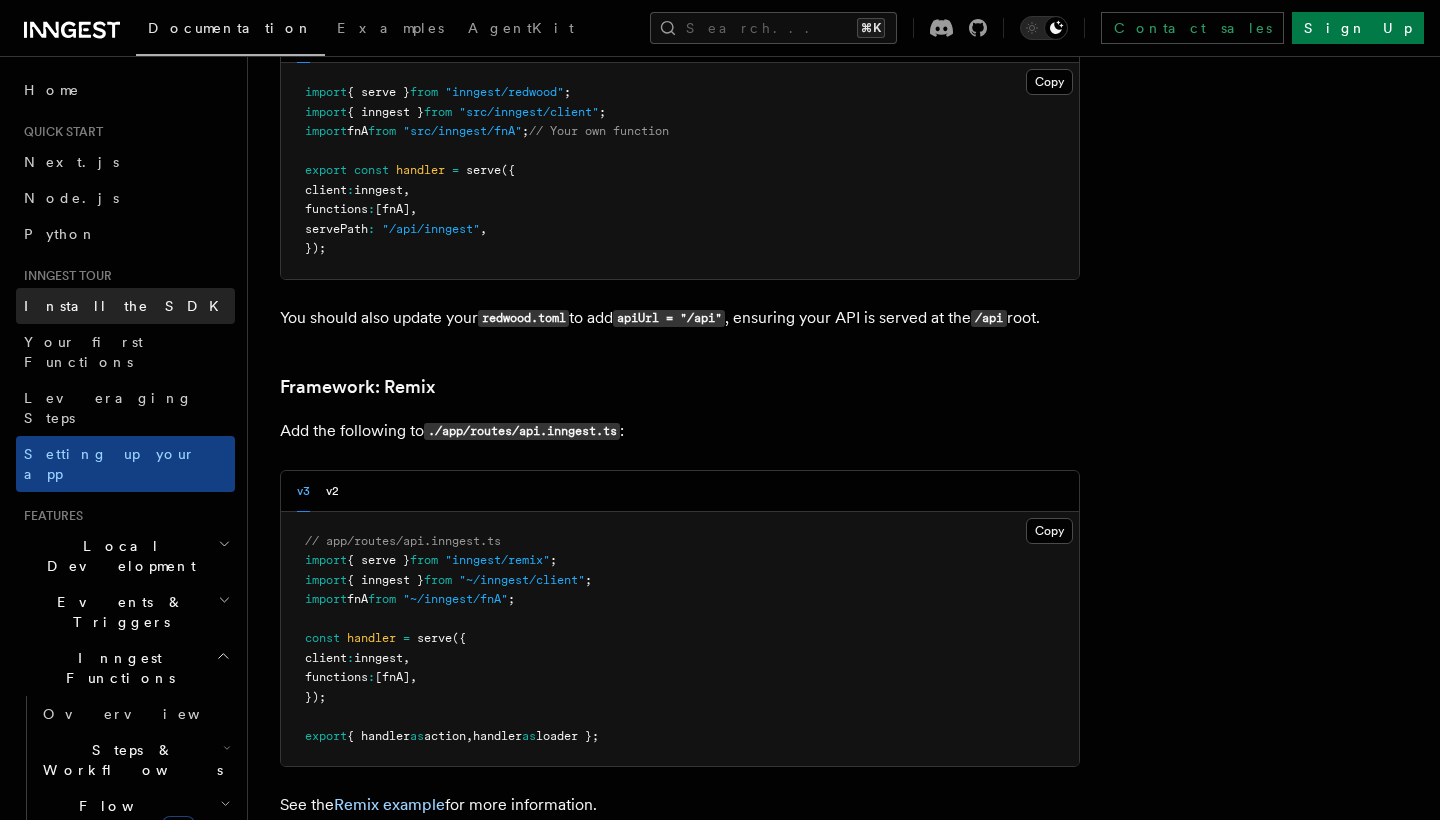 scroll, scrollTop: 13896, scrollLeft: 0, axis: vertical 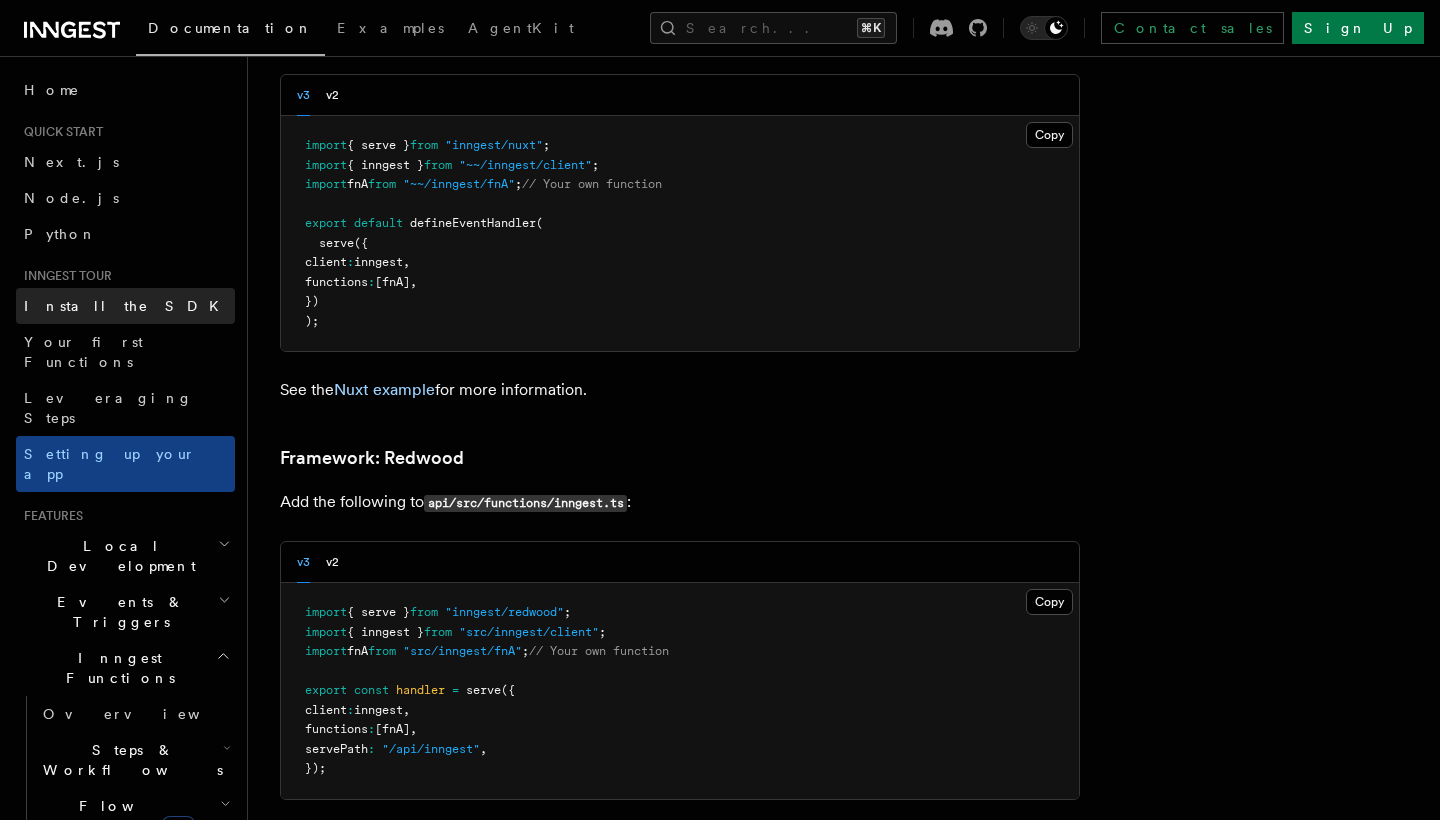 click on "Install the SDK" at bounding box center (125, 306) 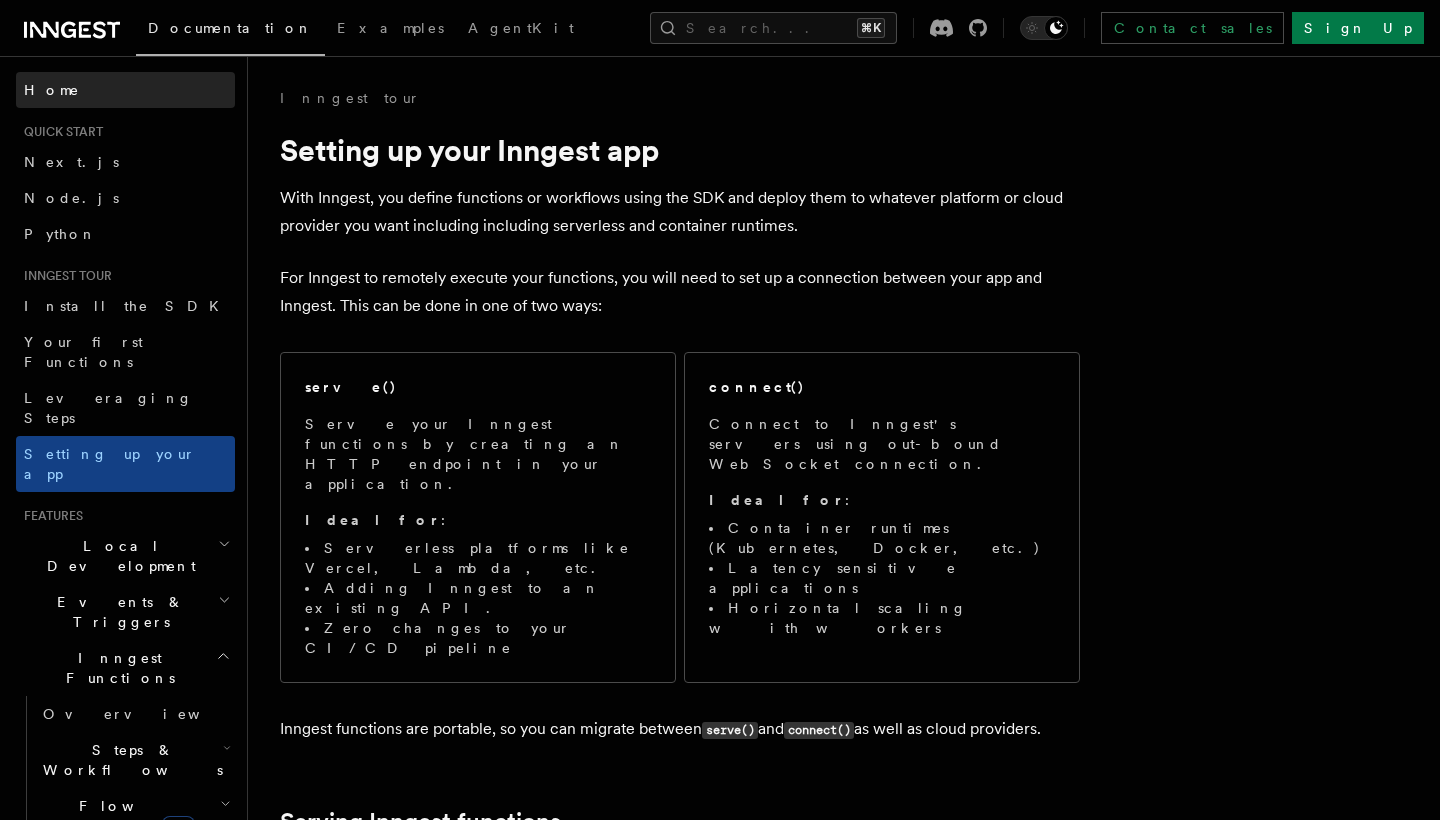 scroll, scrollTop: 13545, scrollLeft: 0, axis: vertical 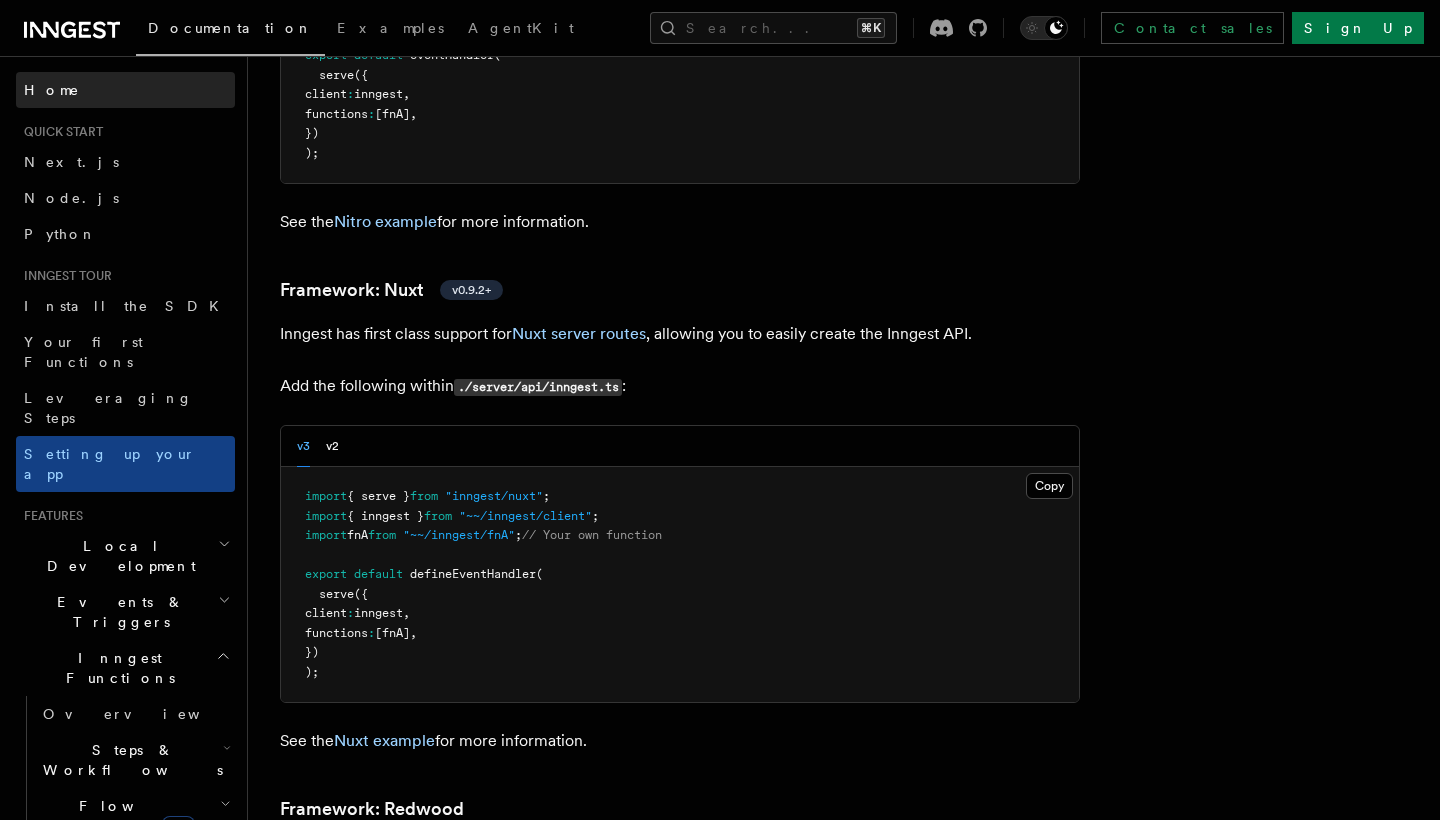 click on "Home" at bounding box center (52, 90) 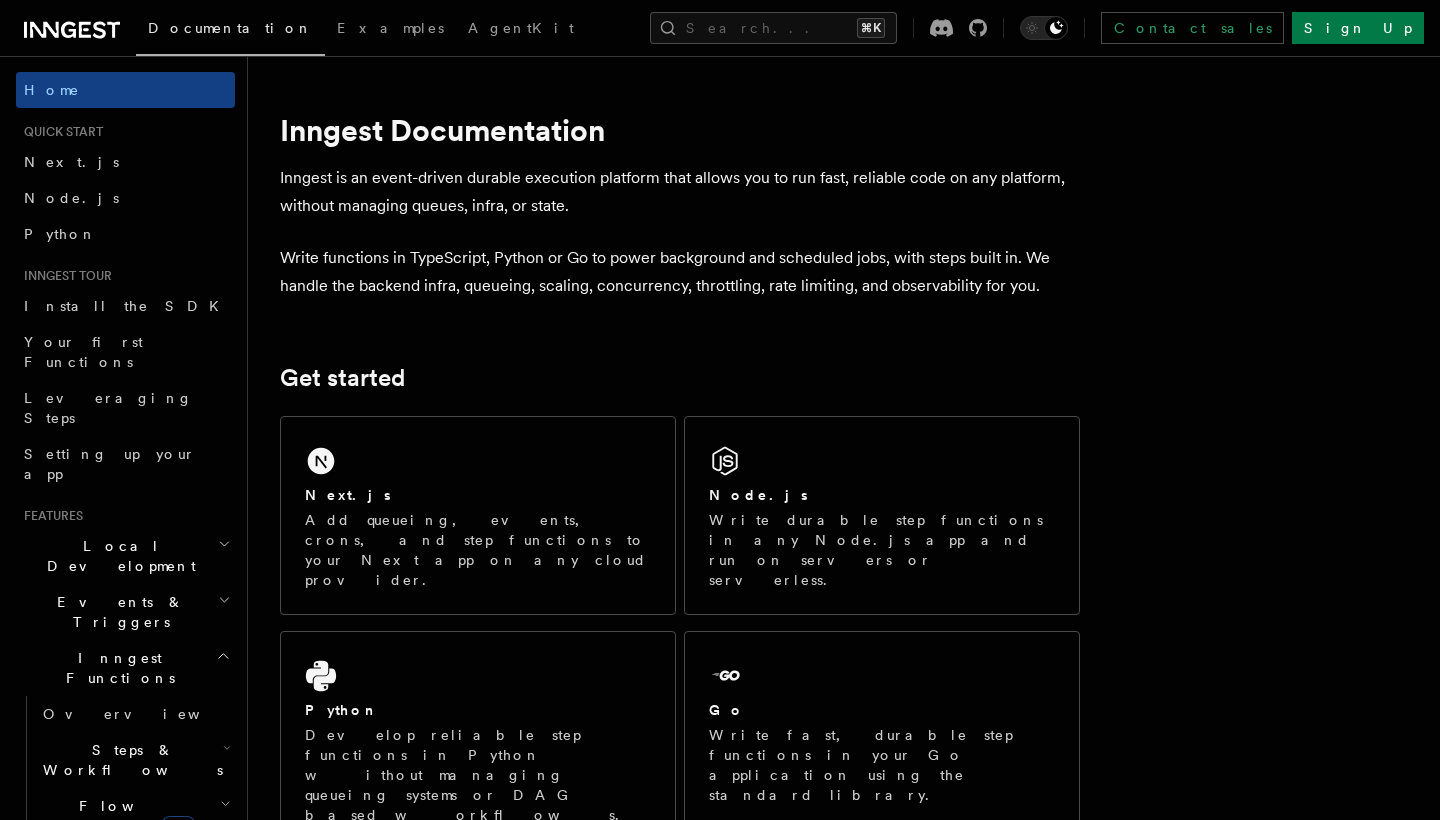 scroll, scrollTop: 319, scrollLeft: 0, axis: vertical 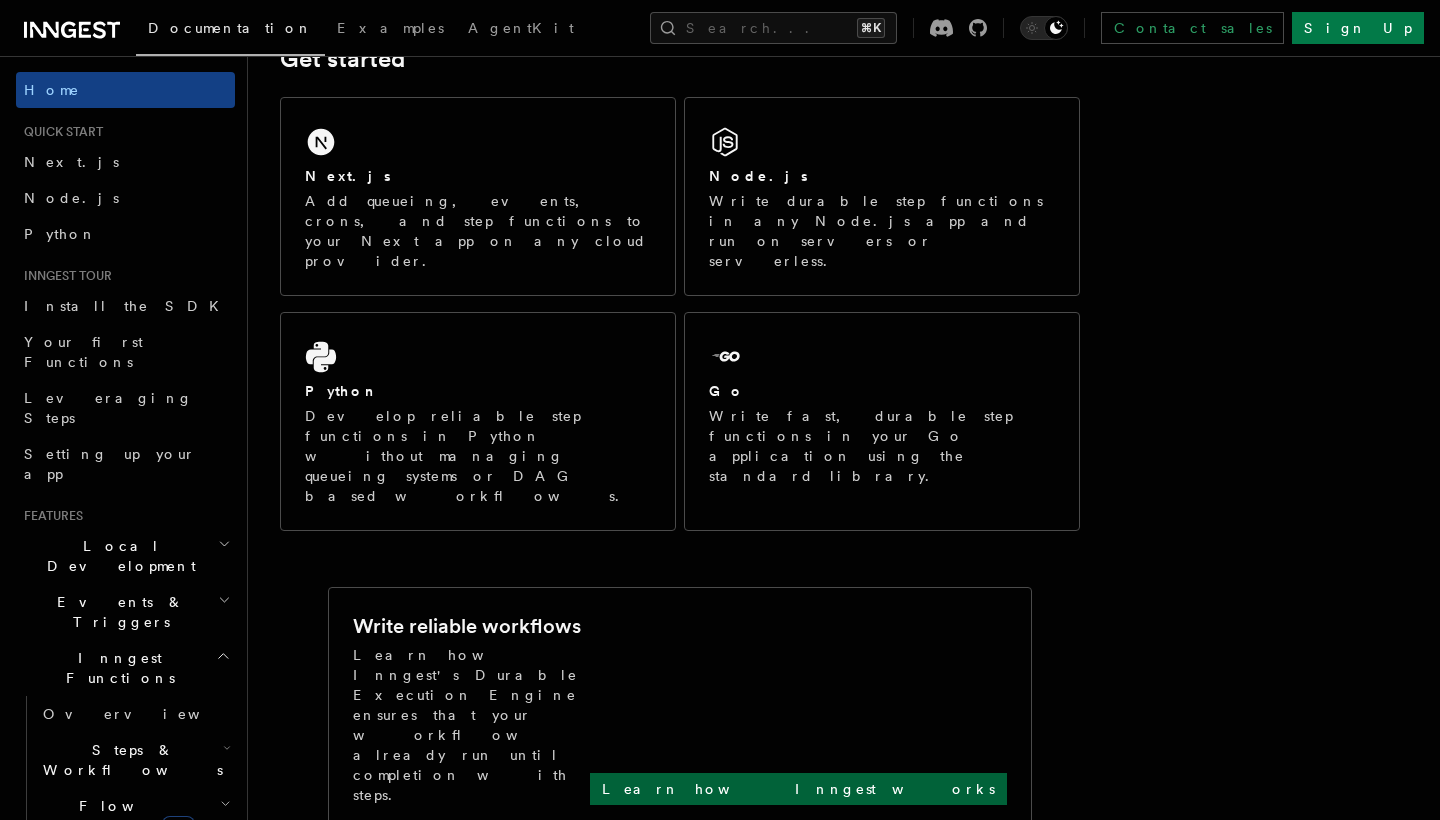click on "Learn how Inngest works" at bounding box center [798, 789] 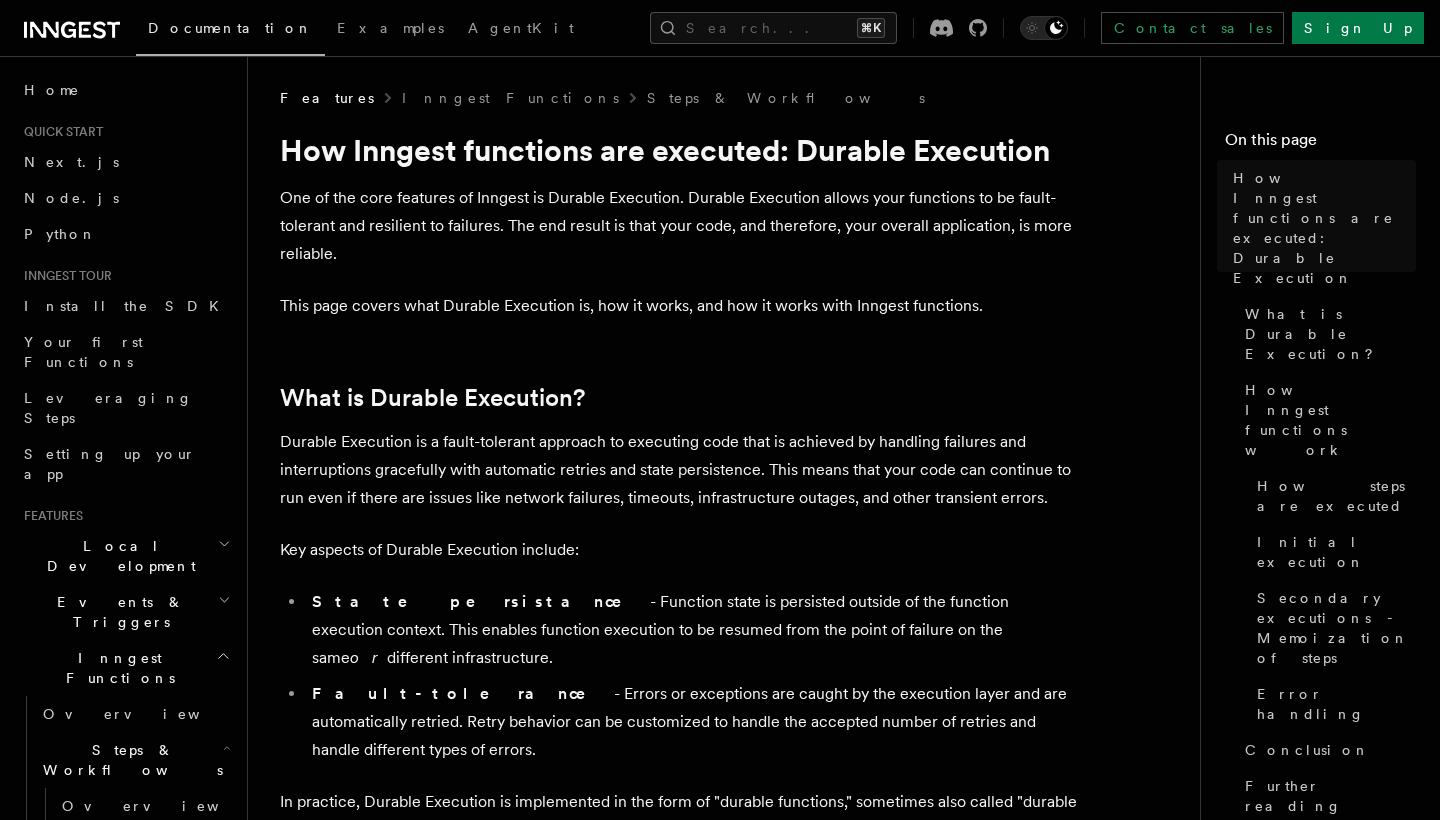 scroll, scrollTop: 0, scrollLeft: 0, axis: both 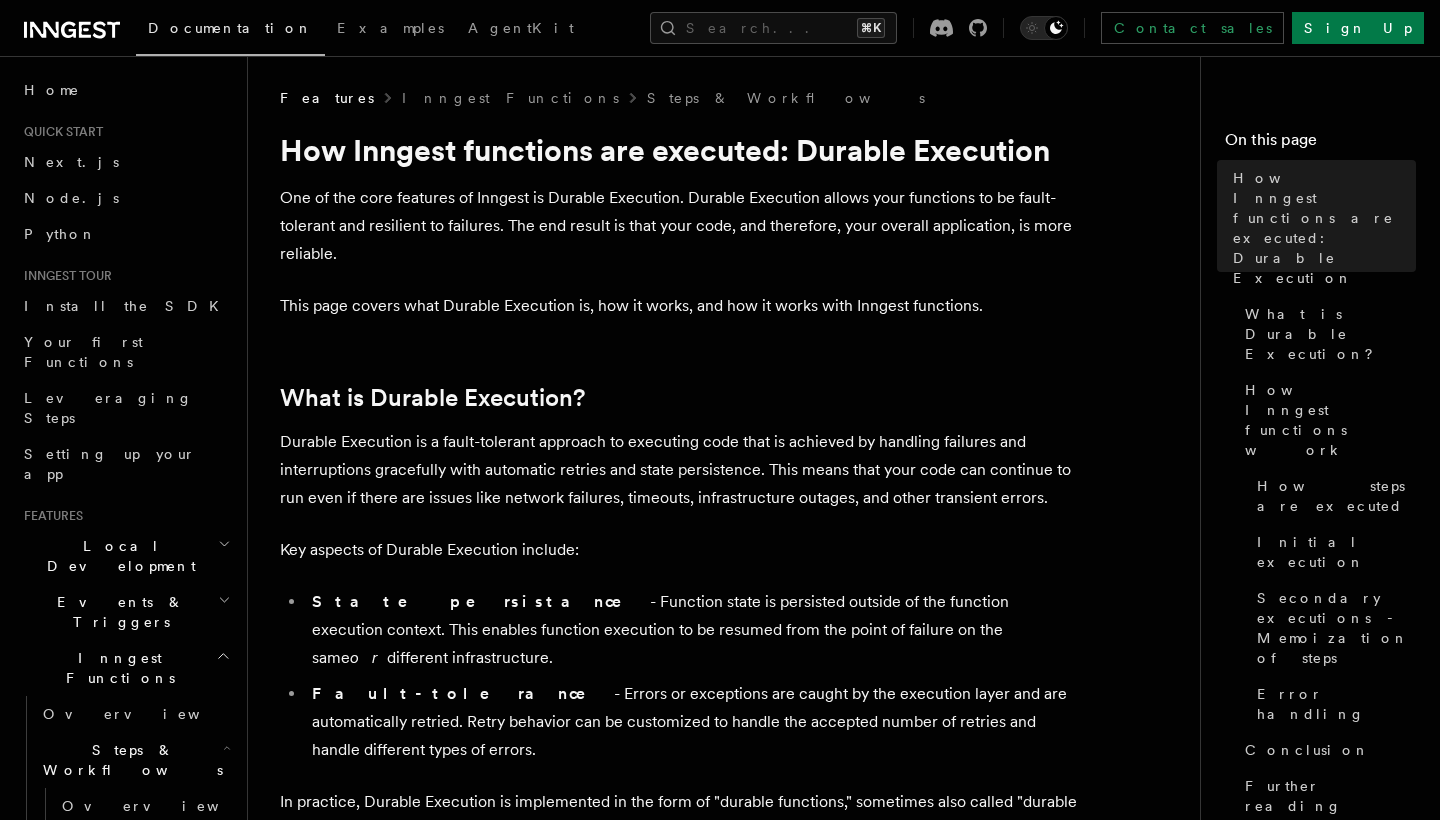 click 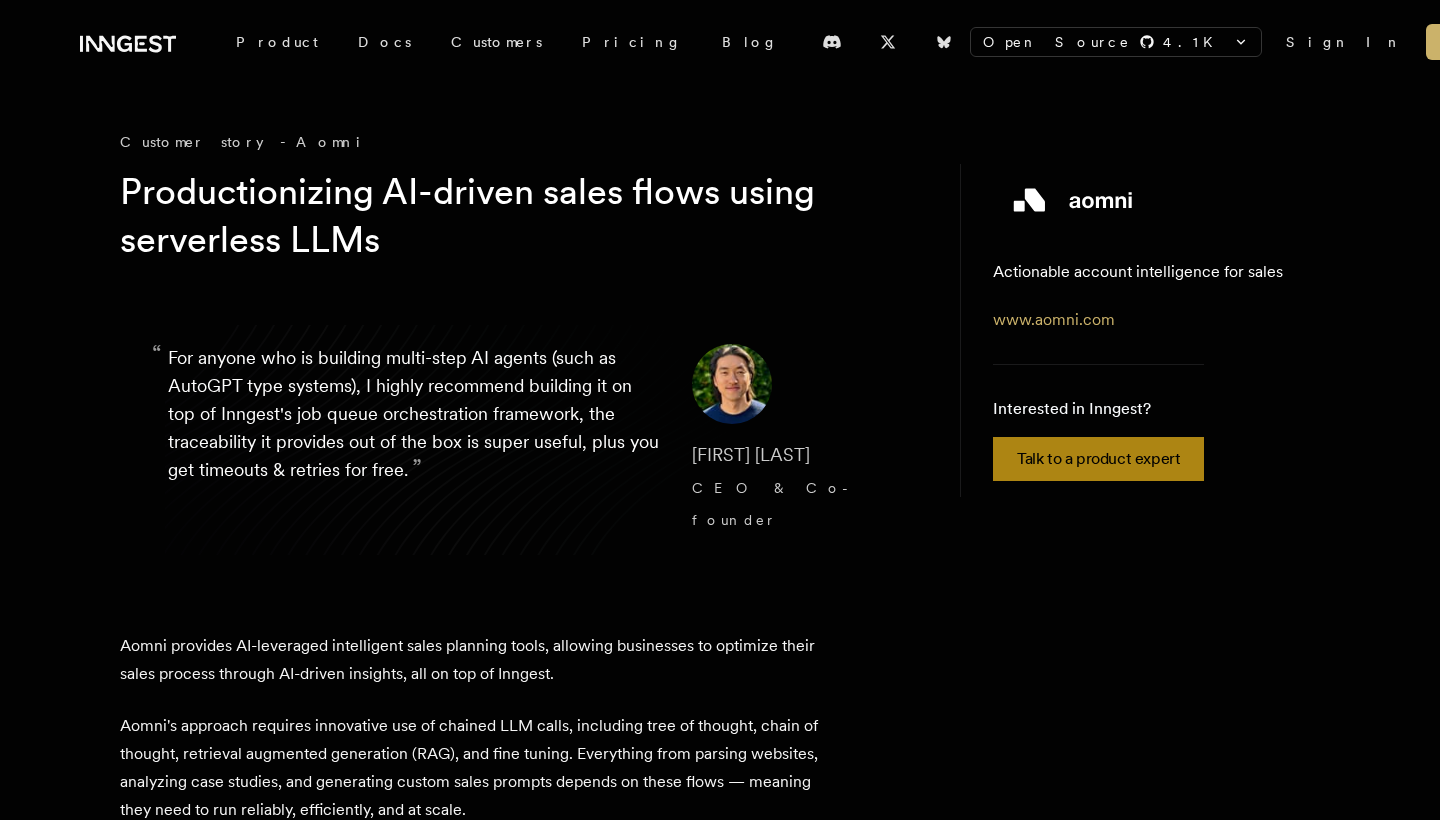 scroll, scrollTop: 0, scrollLeft: 0, axis: both 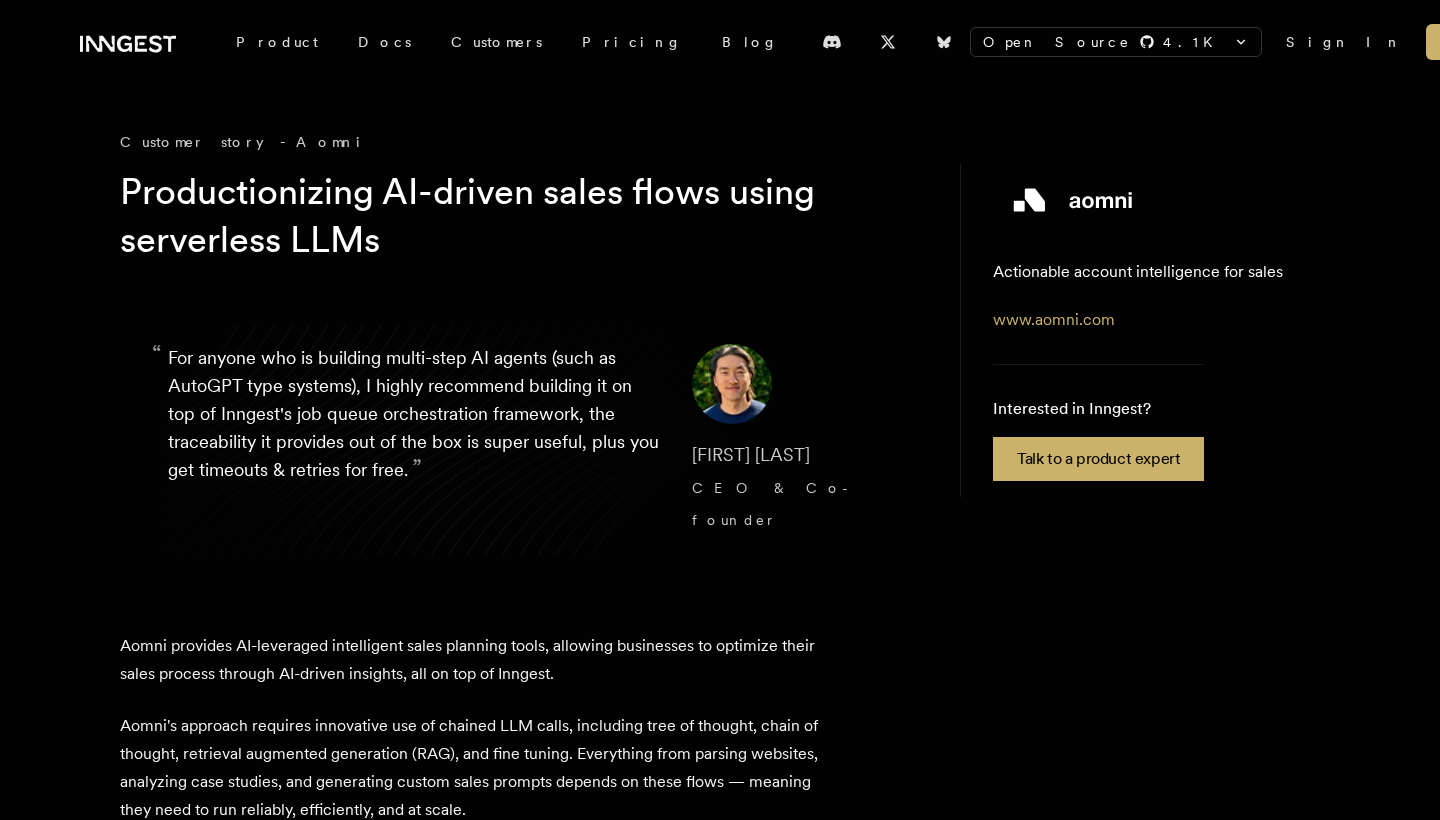 click on "Actionable account intelligence for sales www.aomni.com Interested in Inngest? Talk to a product expert" at bounding box center (1140, 330) 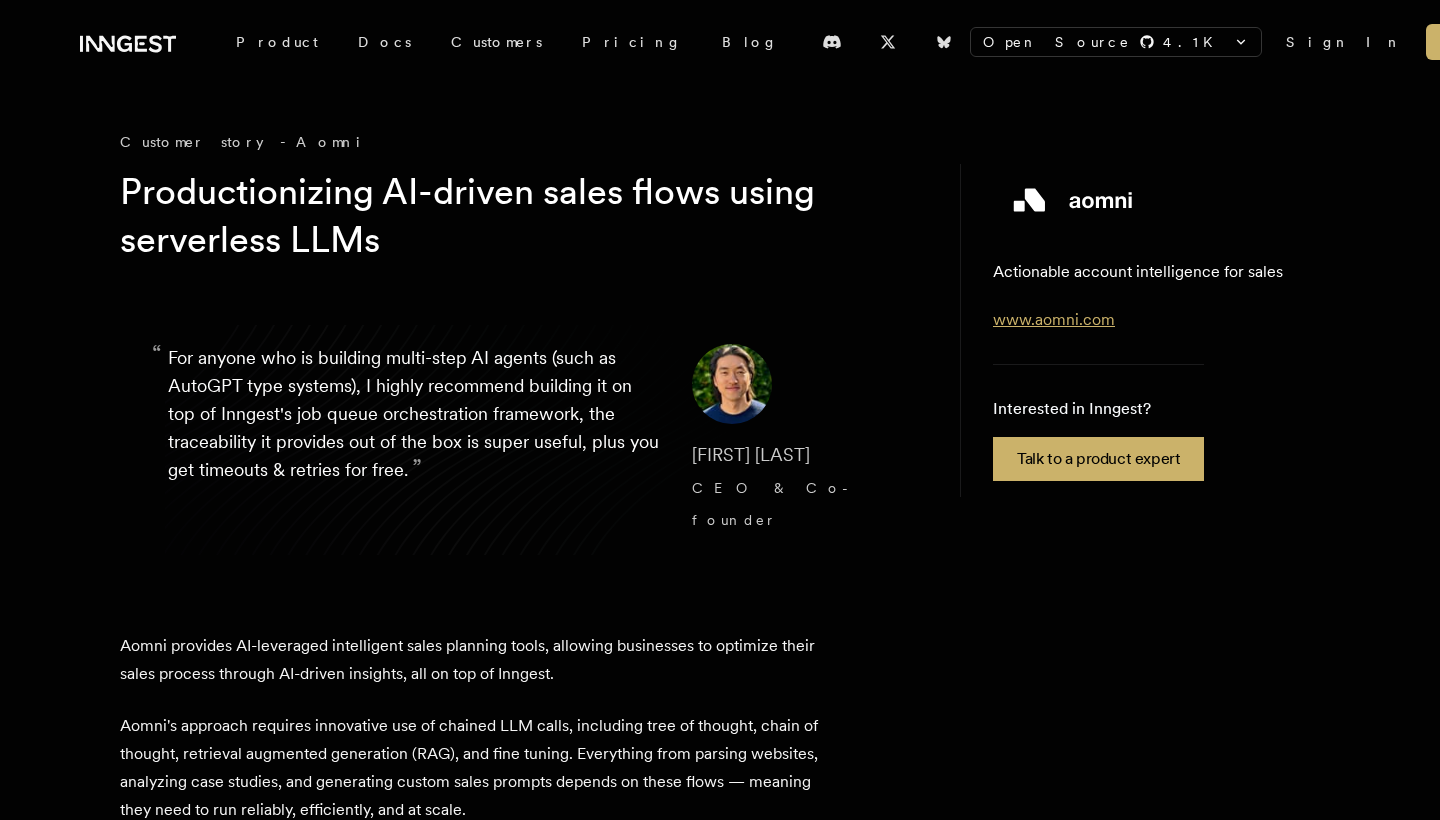 click on "www.aomni.com" at bounding box center [1054, 319] 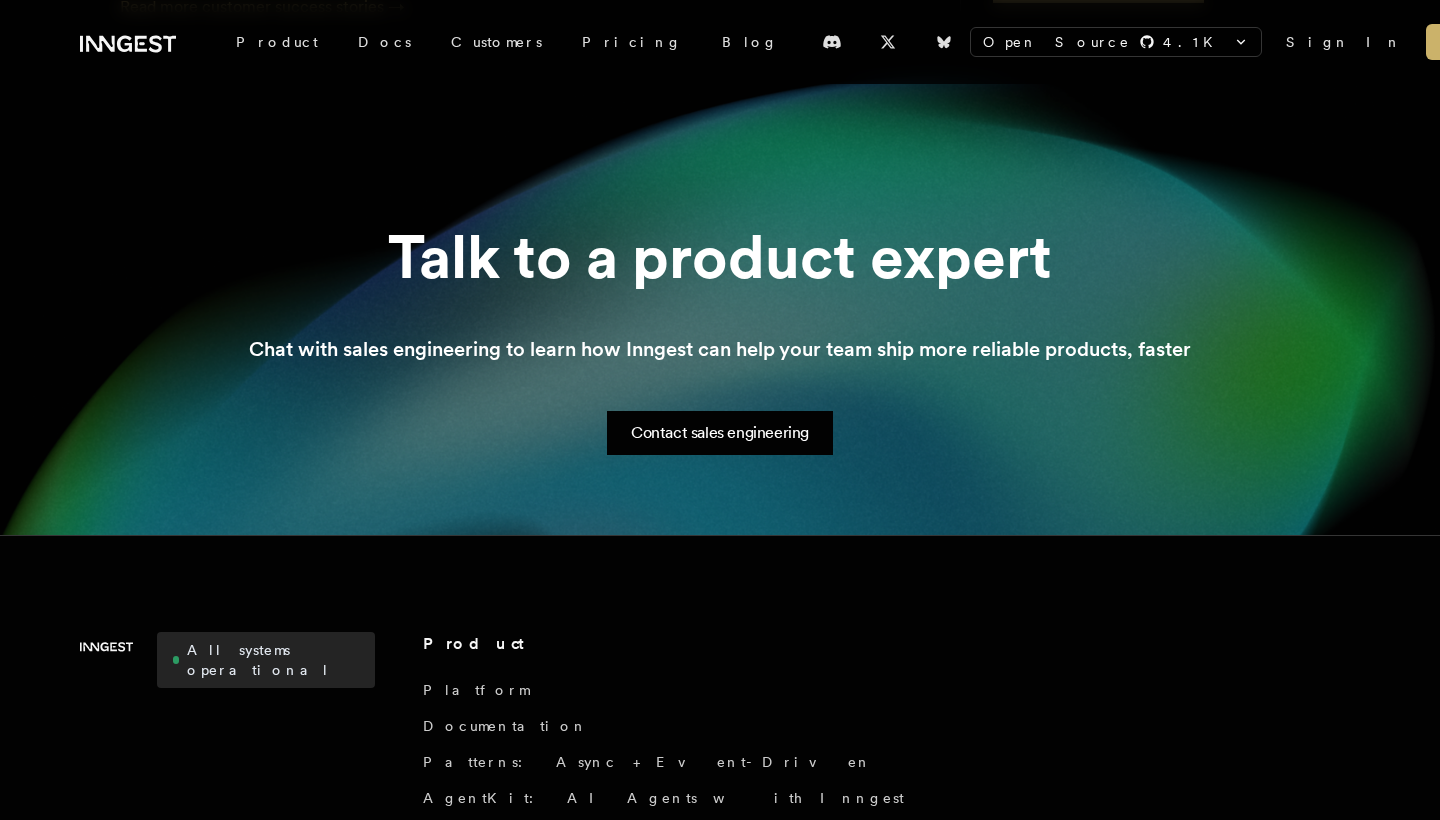 scroll, scrollTop: 2087, scrollLeft: 0, axis: vertical 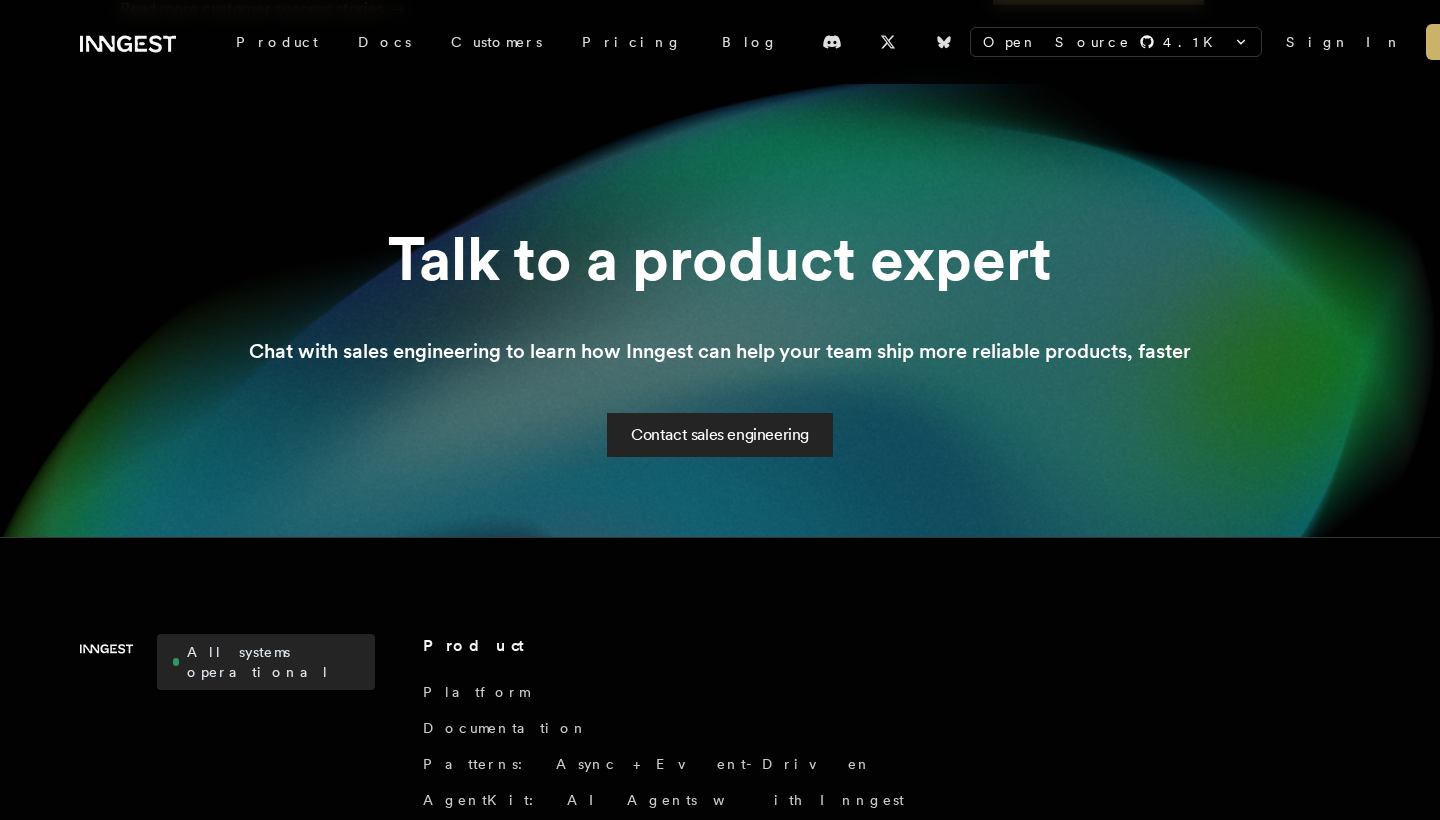 click on "Contact sales engineering" at bounding box center [720, 435] 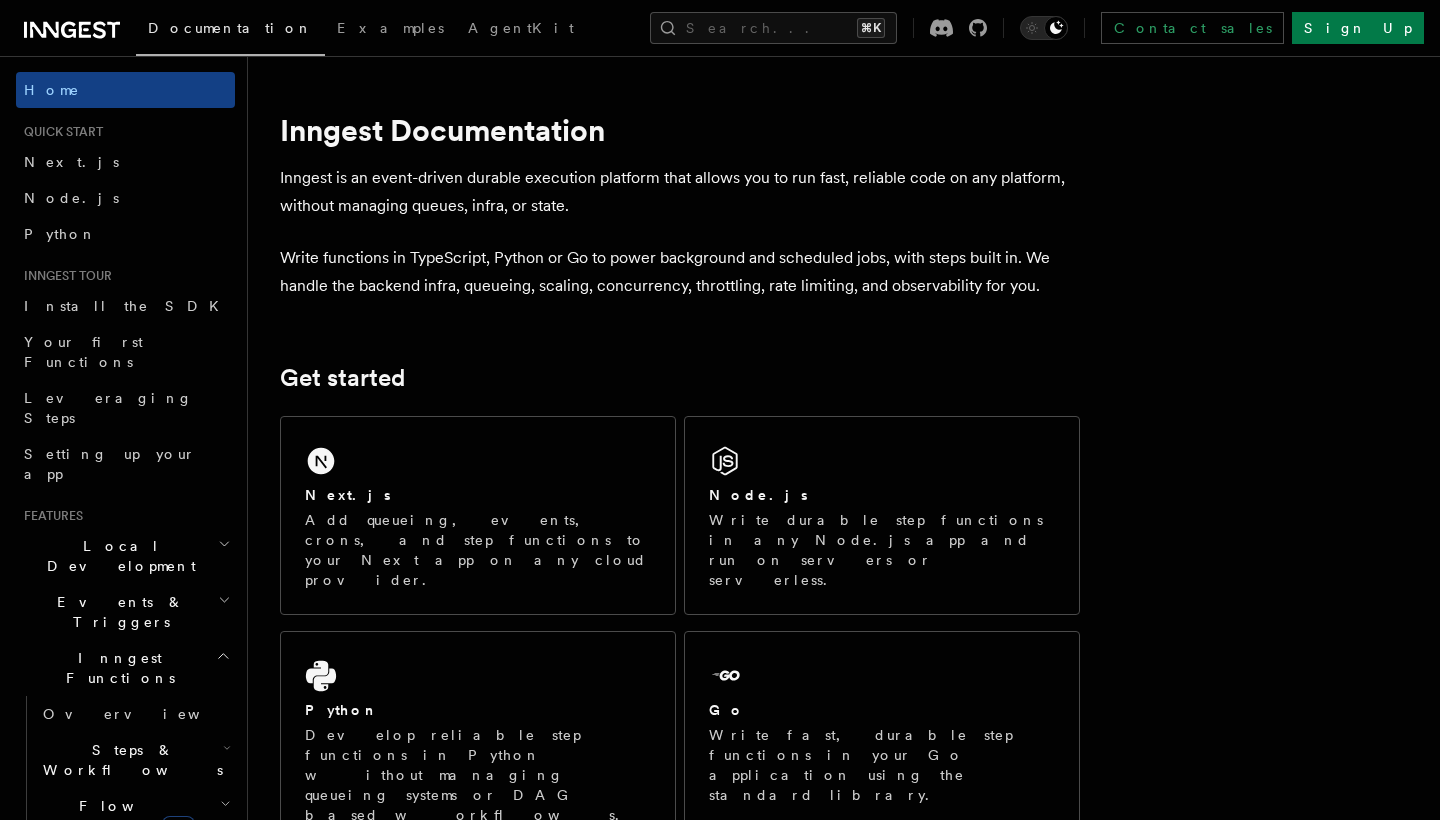 scroll, scrollTop: 0, scrollLeft: 0, axis: both 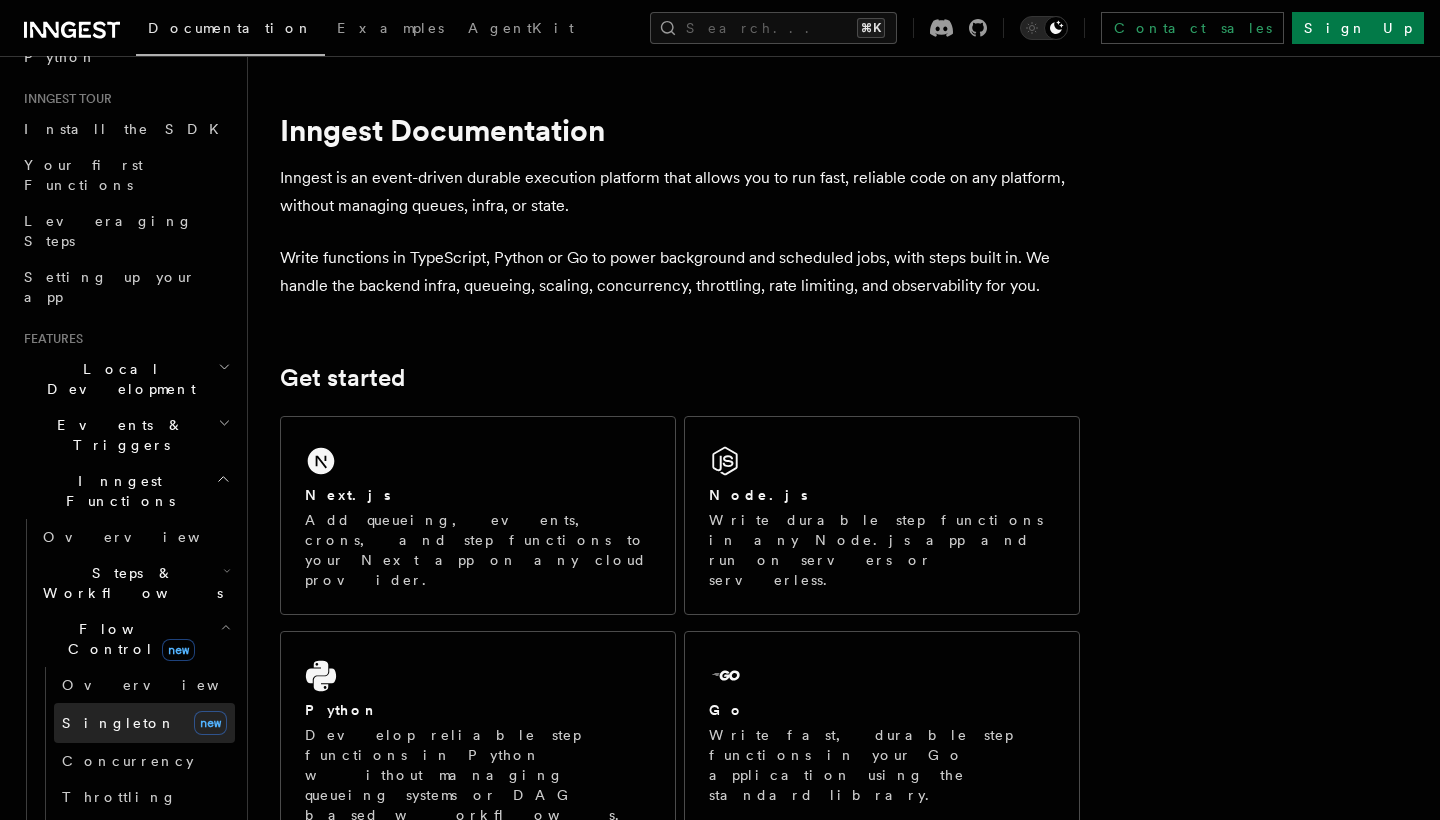 click on "Singleton new" at bounding box center [144, 723] 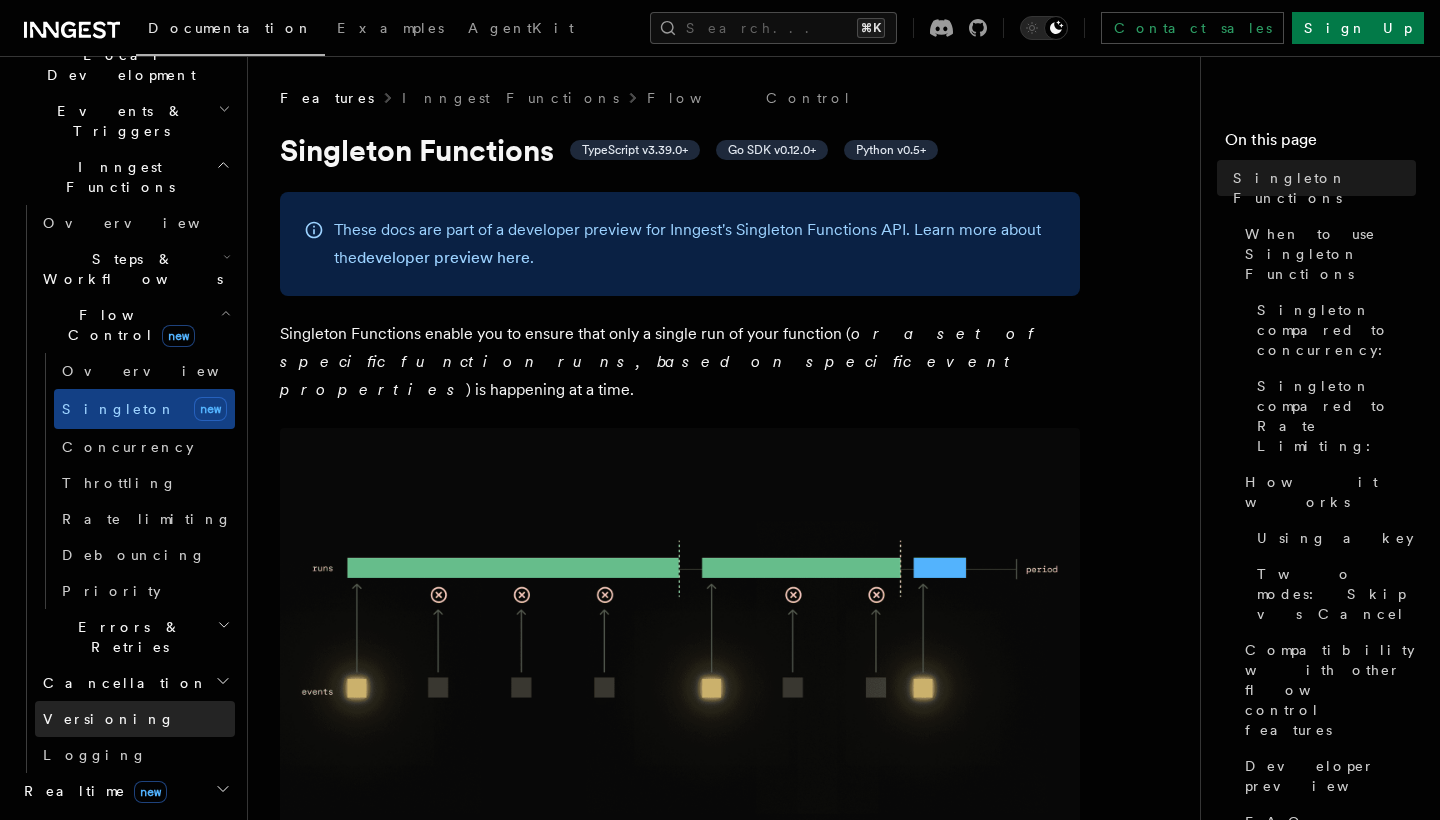 scroll, scrollTop: 494, scrollLeft: 0, axis: vertical 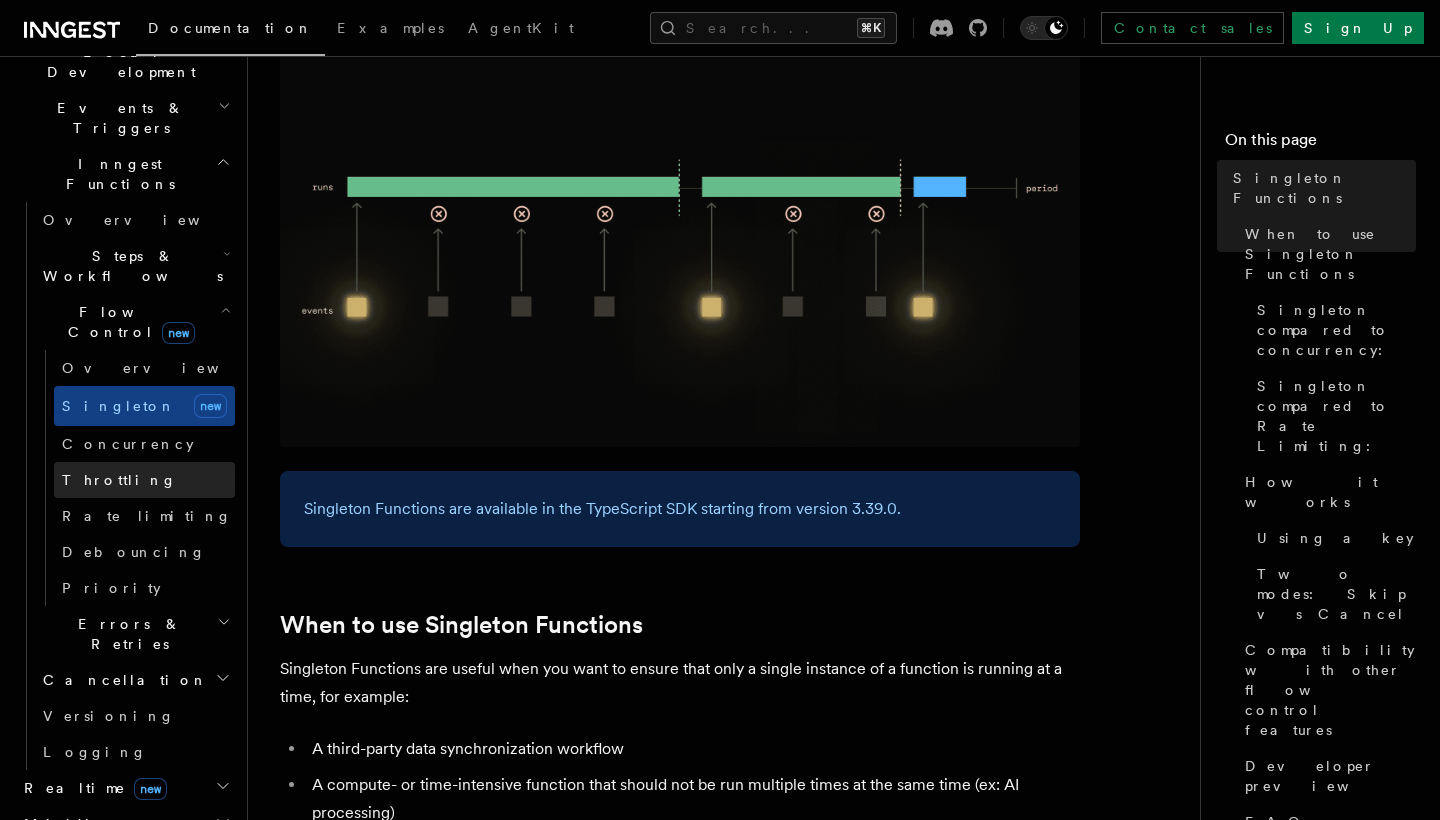 click on "Throttling" at bounding box center [144, 480] 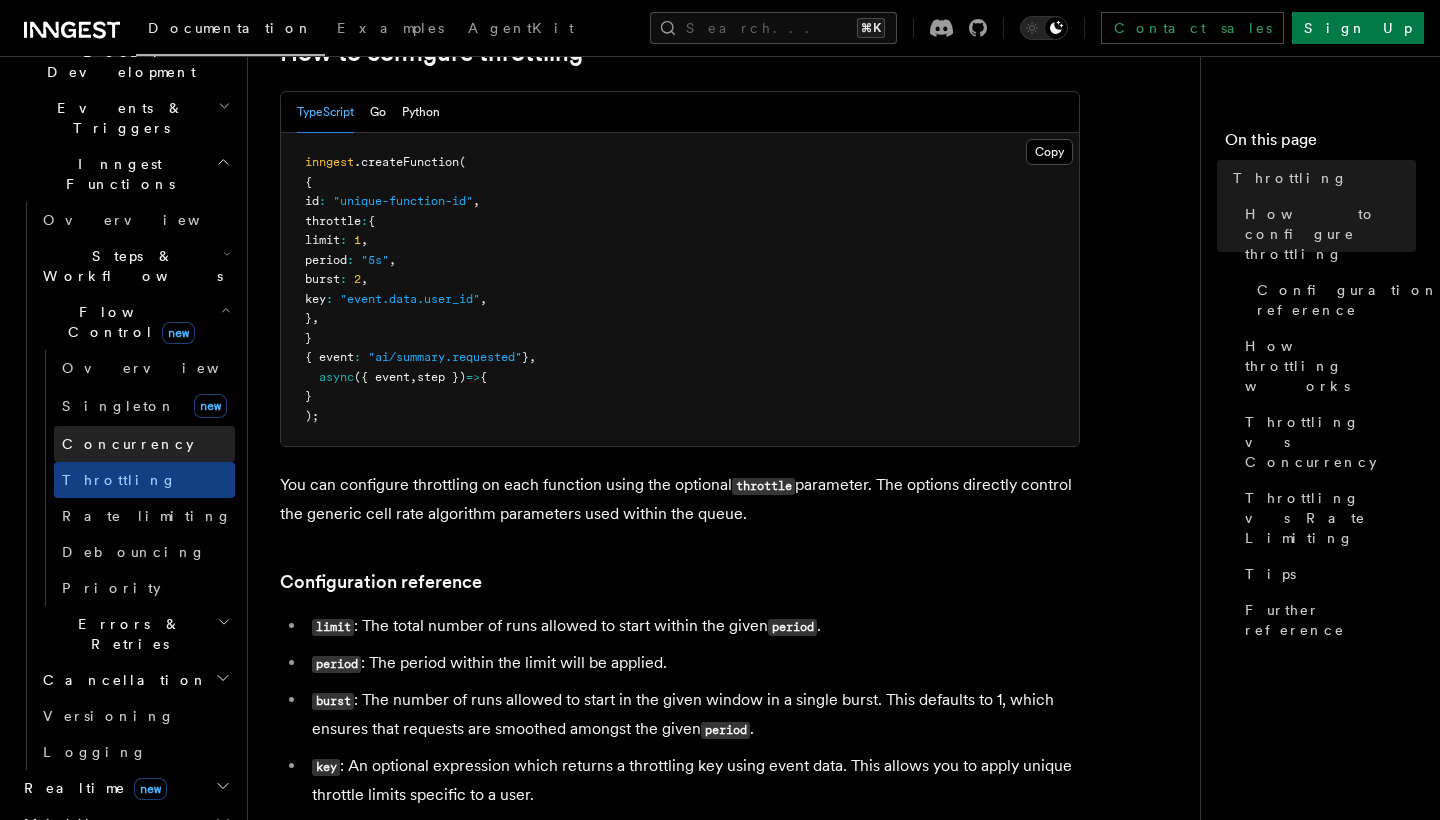click on "Concurrency" at bounding box center (144, 444) 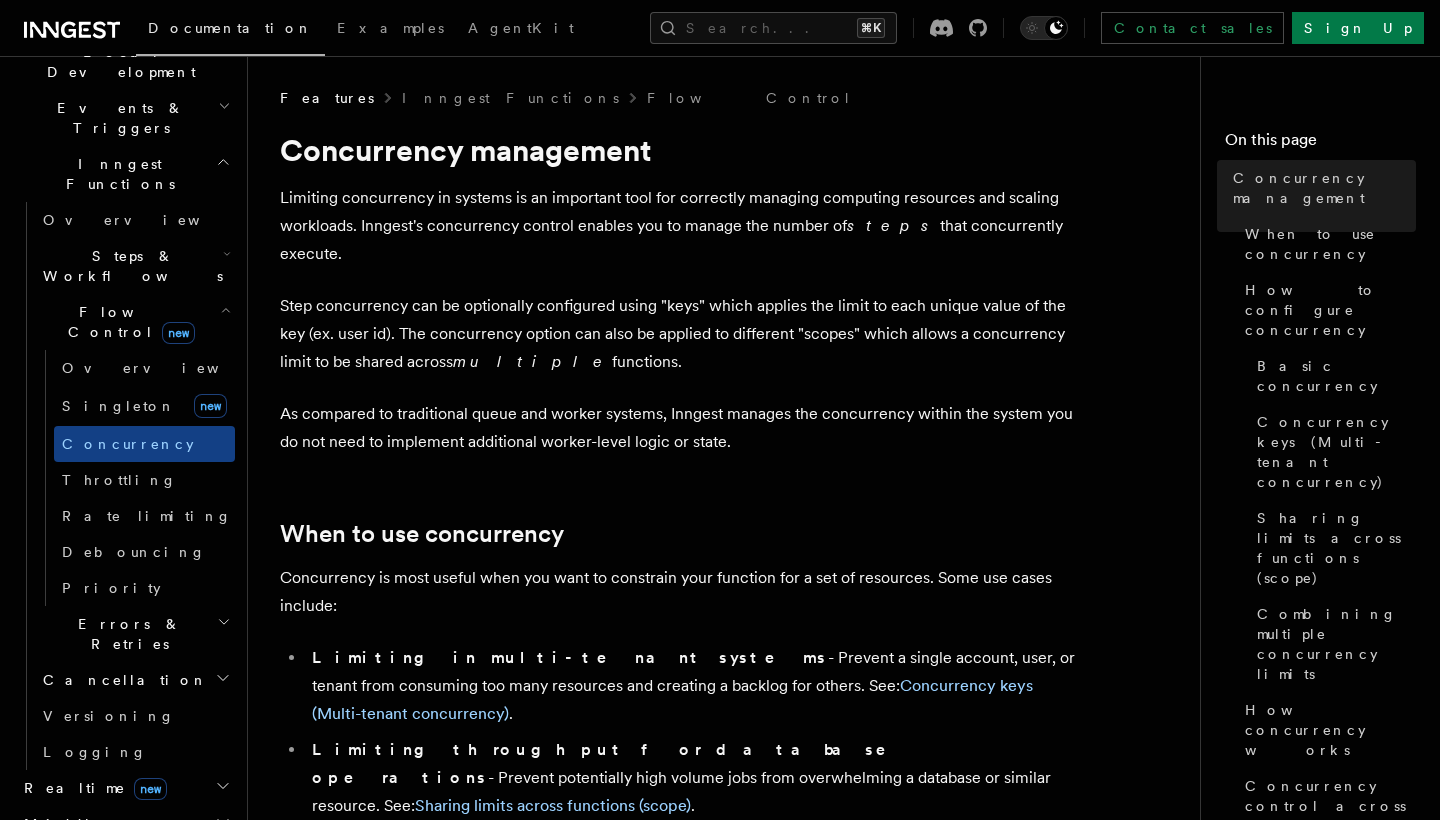scroll, scrollTop: 159, scrollLeft: 0, axis: vertical 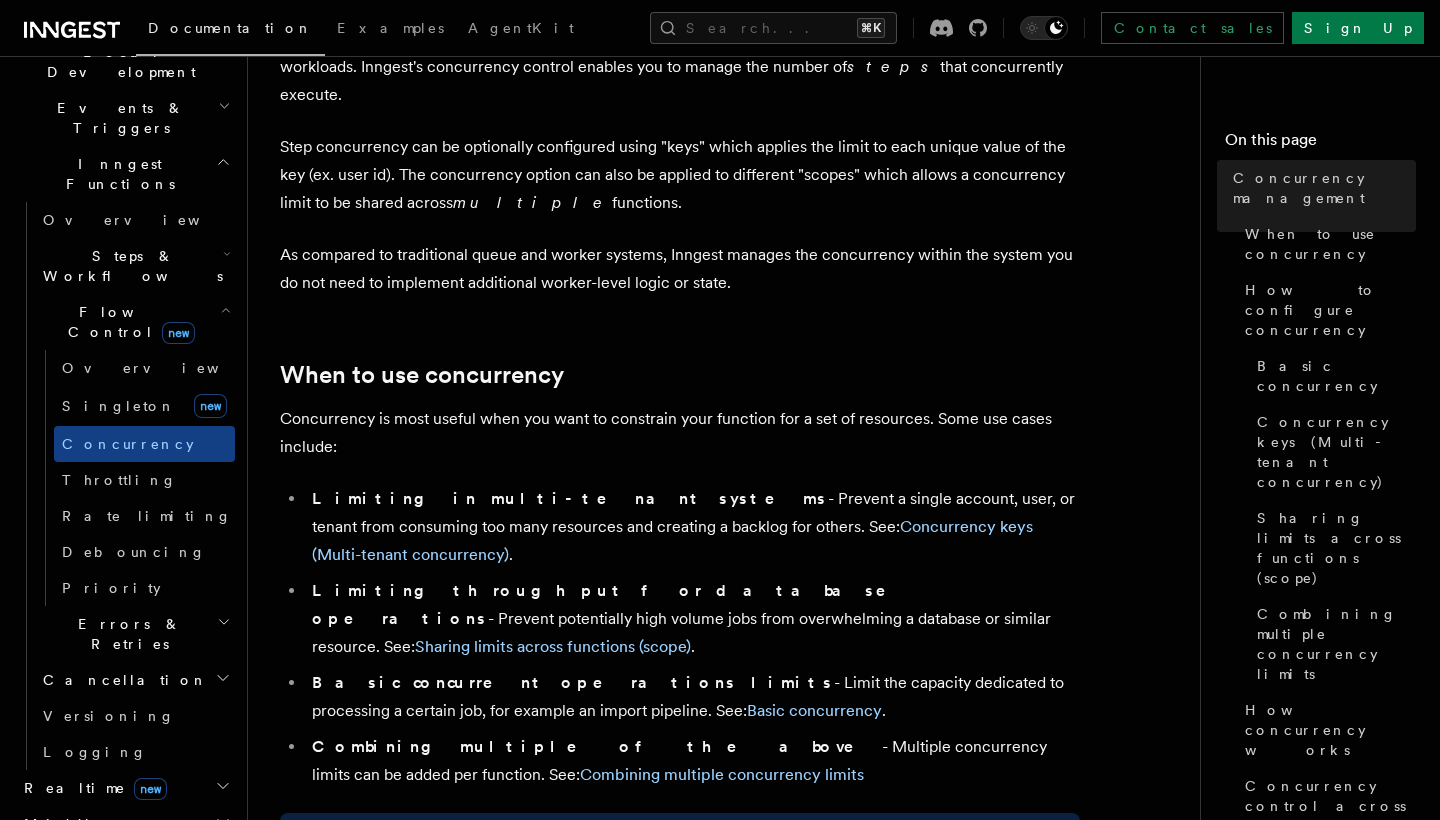 click on "Limiting in multi-tenant systems  - Prevent a single account, user, or tenant from consuming too many resources and creating a backlog for others. See:  Concurrency keys (Multi-tenant concurrency) ." at bounding box center (693, 527) 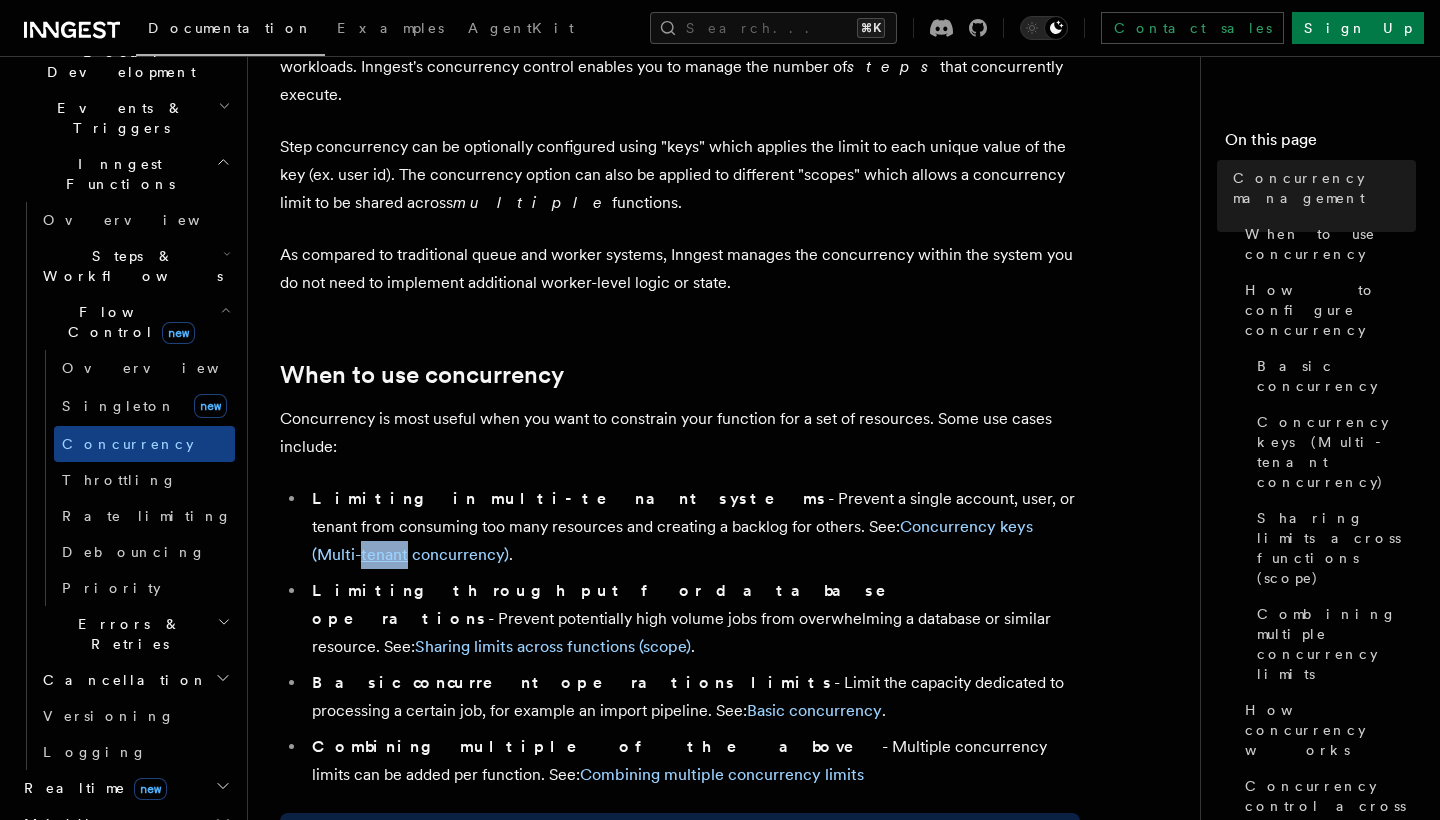 click on "Limiting in multi-tenant systems  - Prevent a single account, user, or tenant from consuming too many resources and creating a backlog for others. See:  Concurrency keys (Multi-tenant concurrency) ." at bounding box center [693, 527] 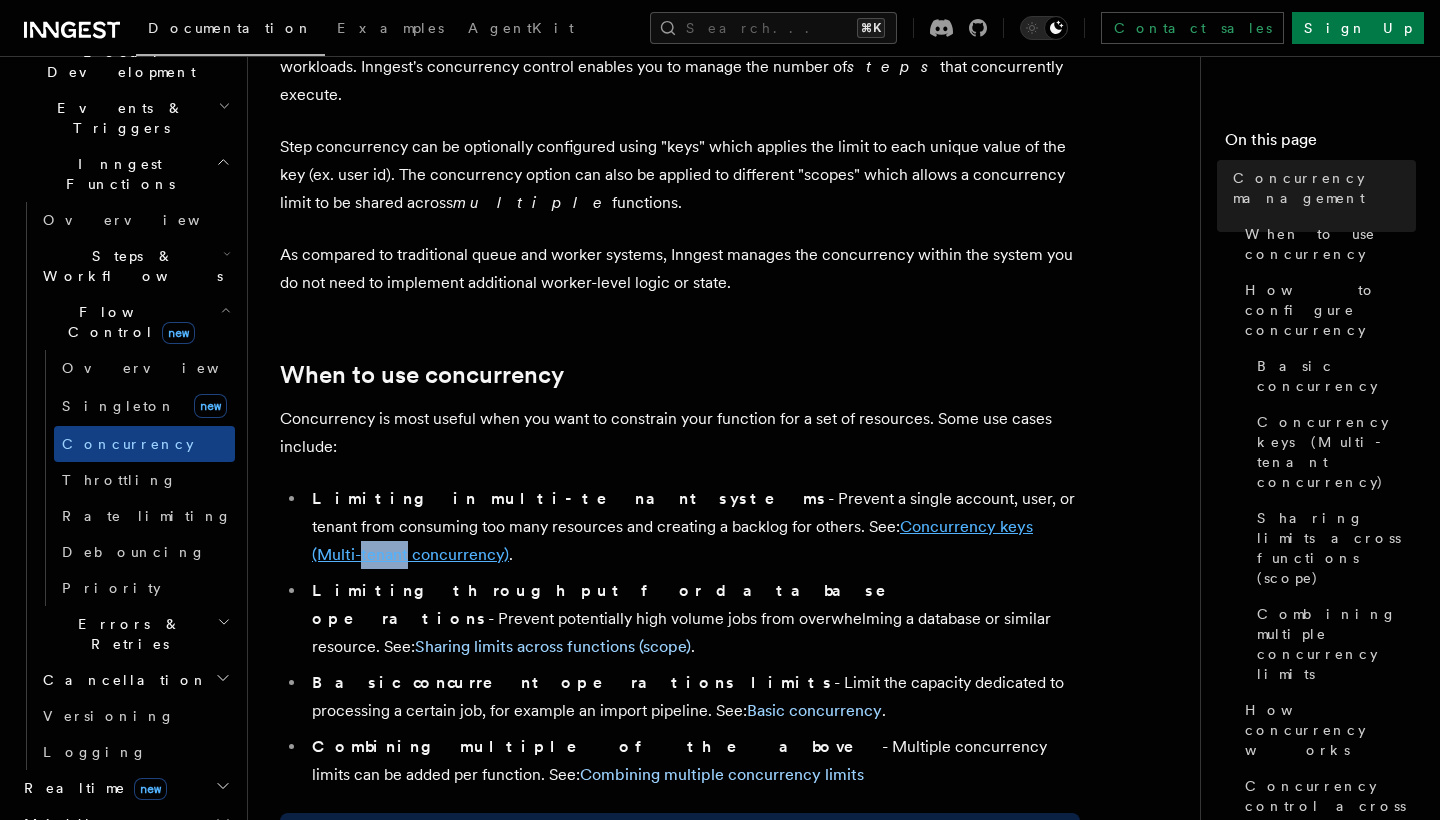 click on "Concurrency keys (Multi-tenant concurrency)" at bounding box center (672, 540) 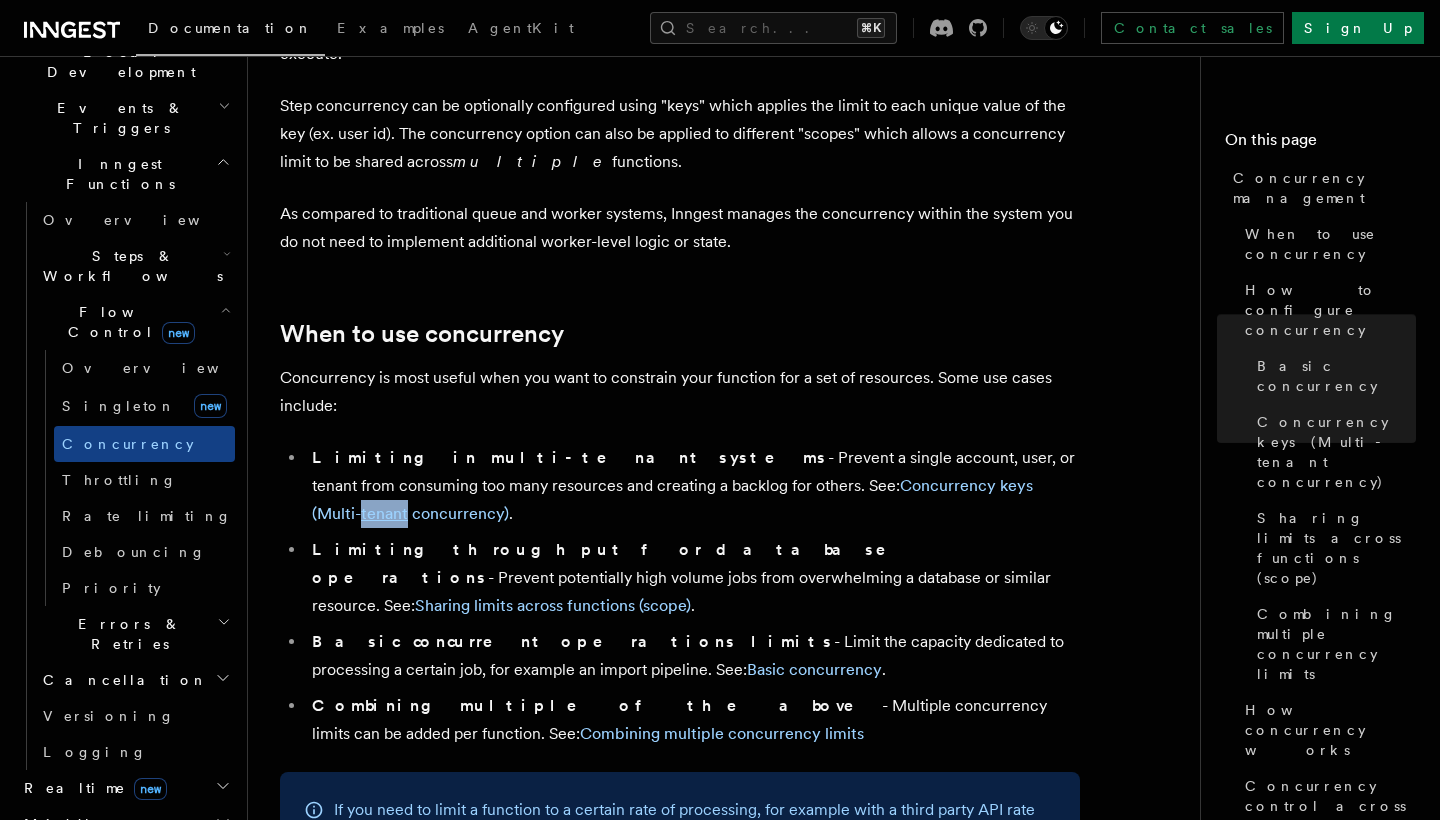 scroll, scrollTop: 1726, scrollLeft: 0, axis: vertical 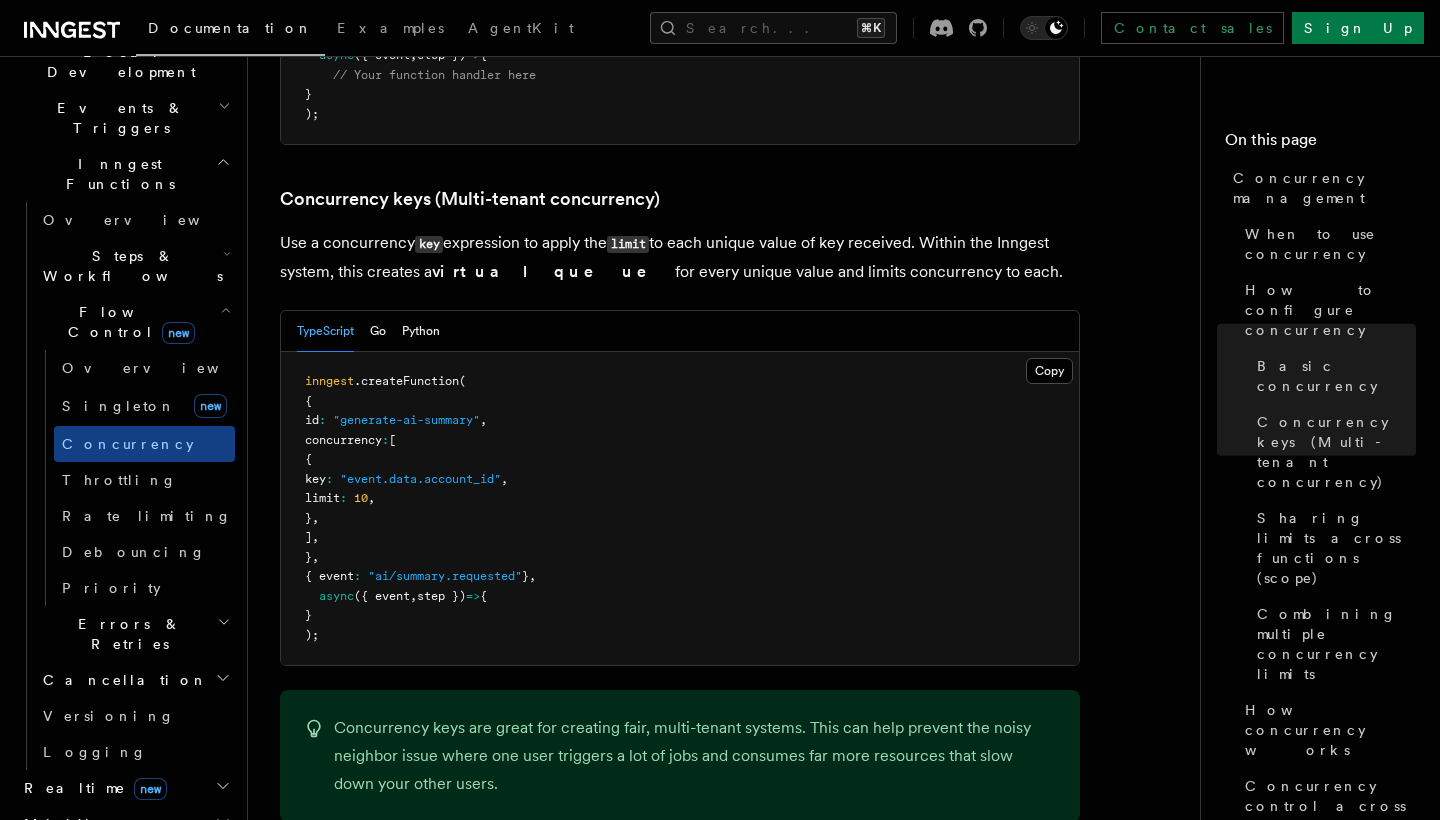 drag, startPoint x: 289, startPoint y: 286, endPoint x: 291, endPoint y: 338, distance: 52.03845 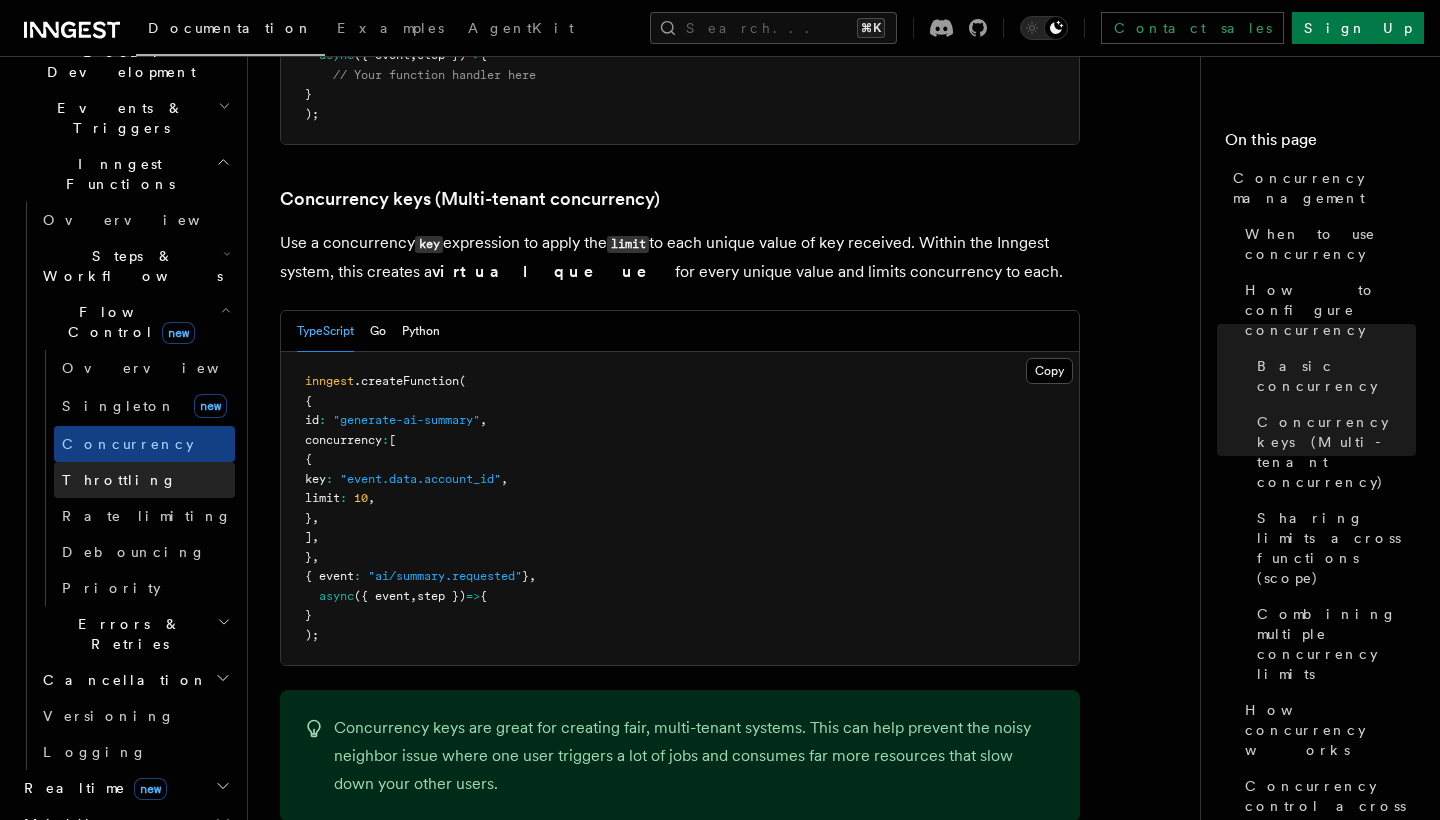 click on "Throttling" at bounding box center (144, 480) 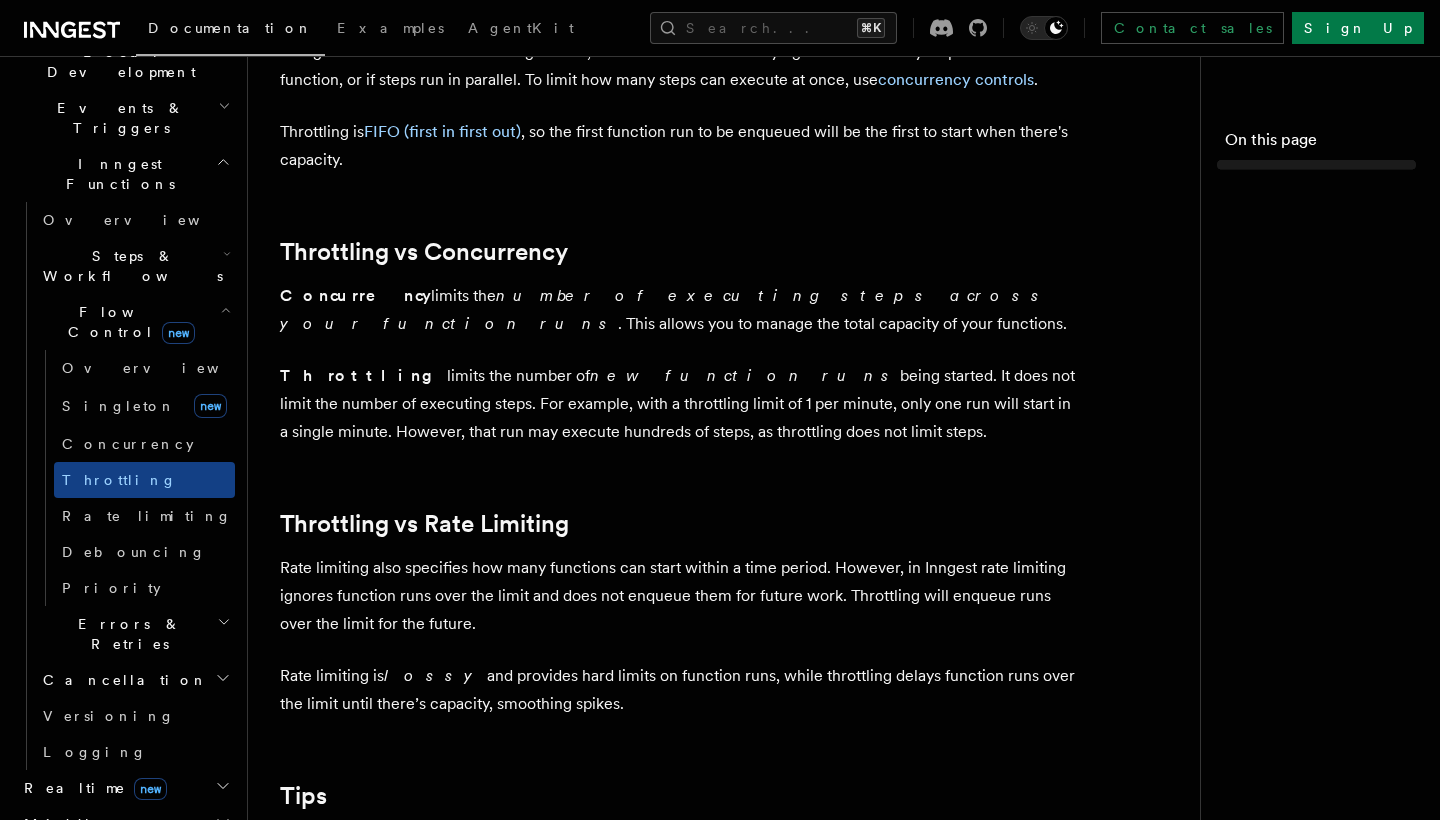 click on "Flow Control new" at bounding box center (135, 322) 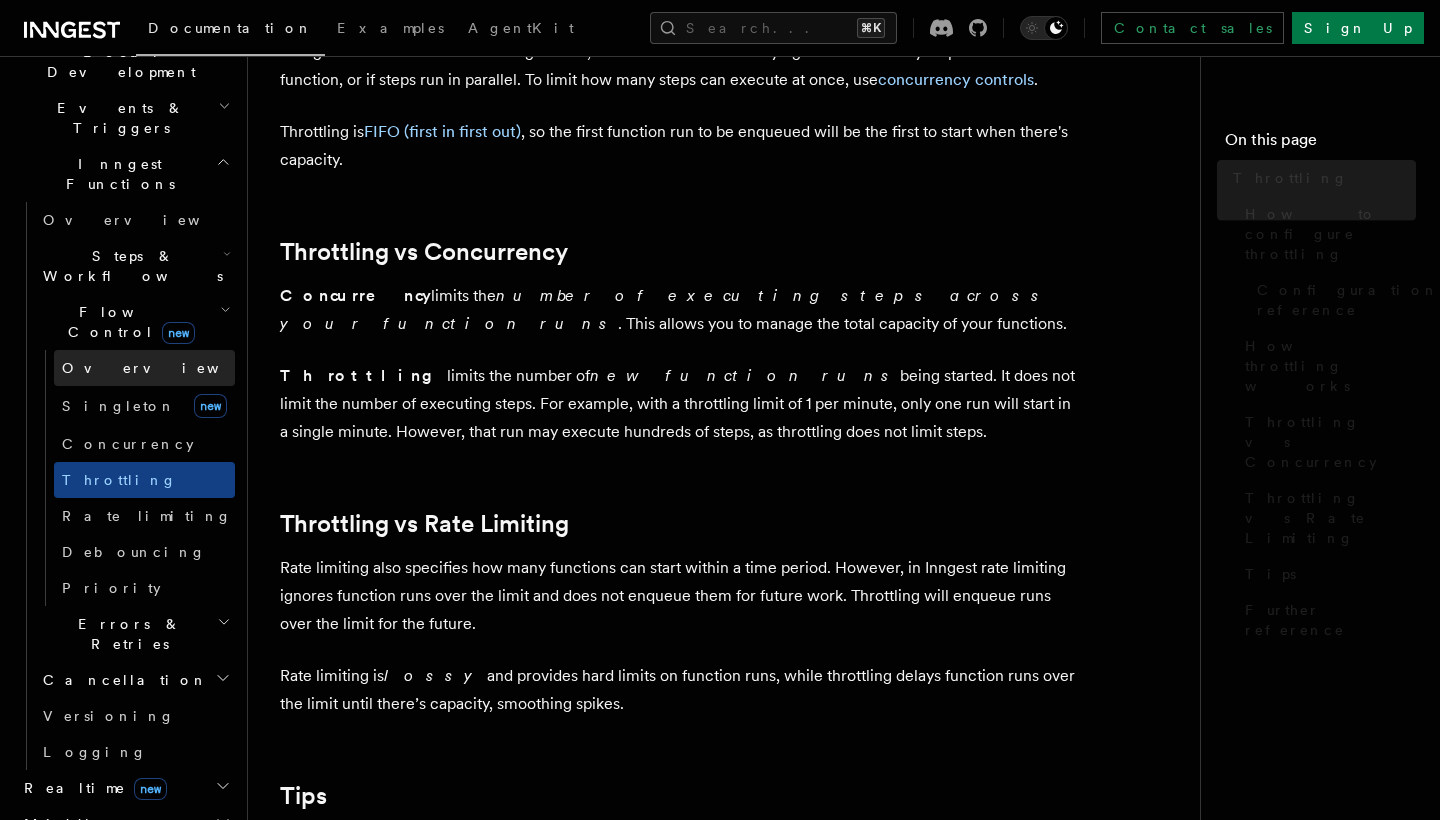 click on "Overview Steps & Workflows Flow Control new Overview Singleton new Concurrency Throttling Rate limiting Debouncing Priority Errors & Retries Cancellation Versioning Logging" at bounding box center [130, 486] 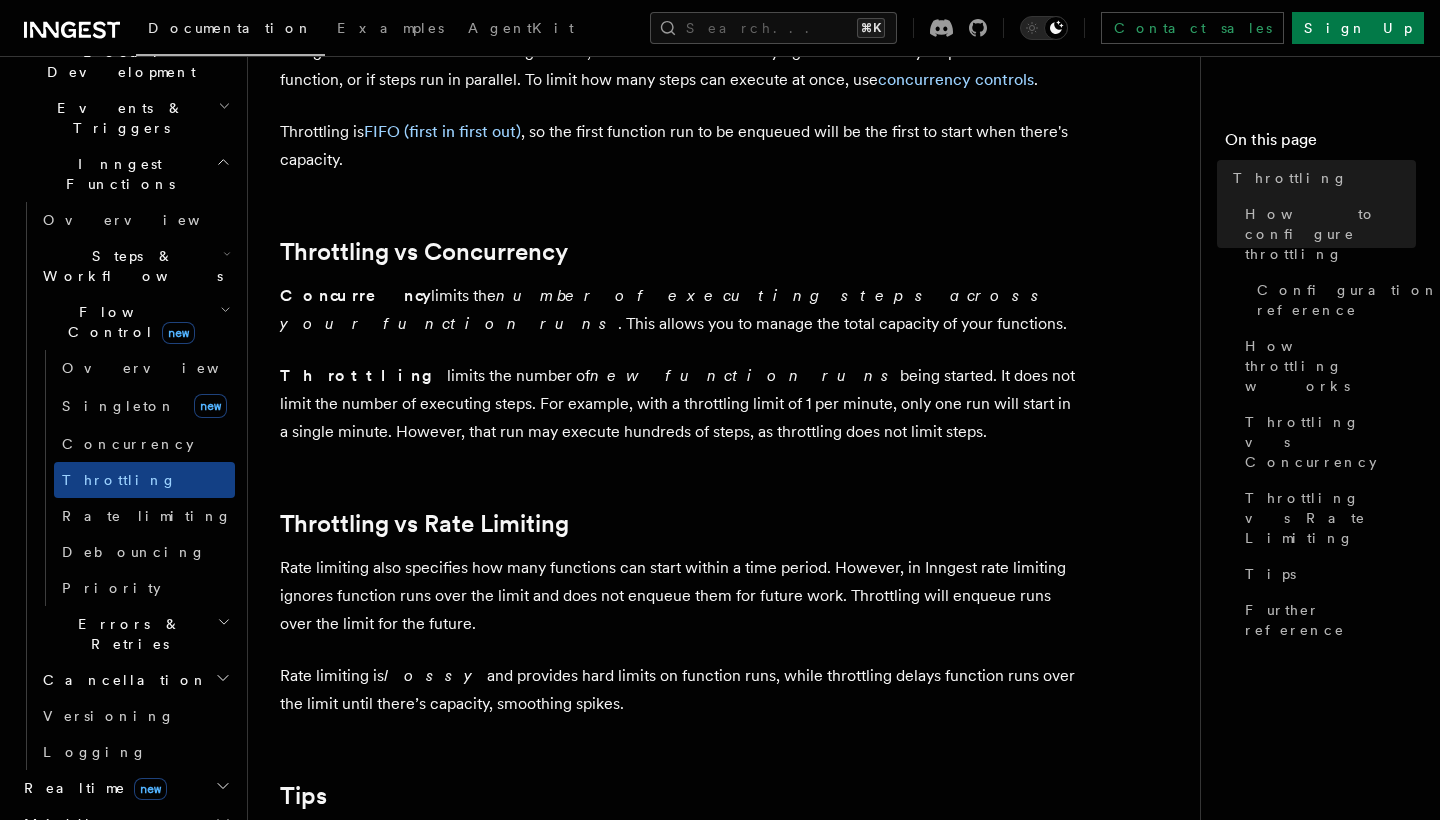 scroll, scrollTop: 0, scrollLeft: 0, axis: both 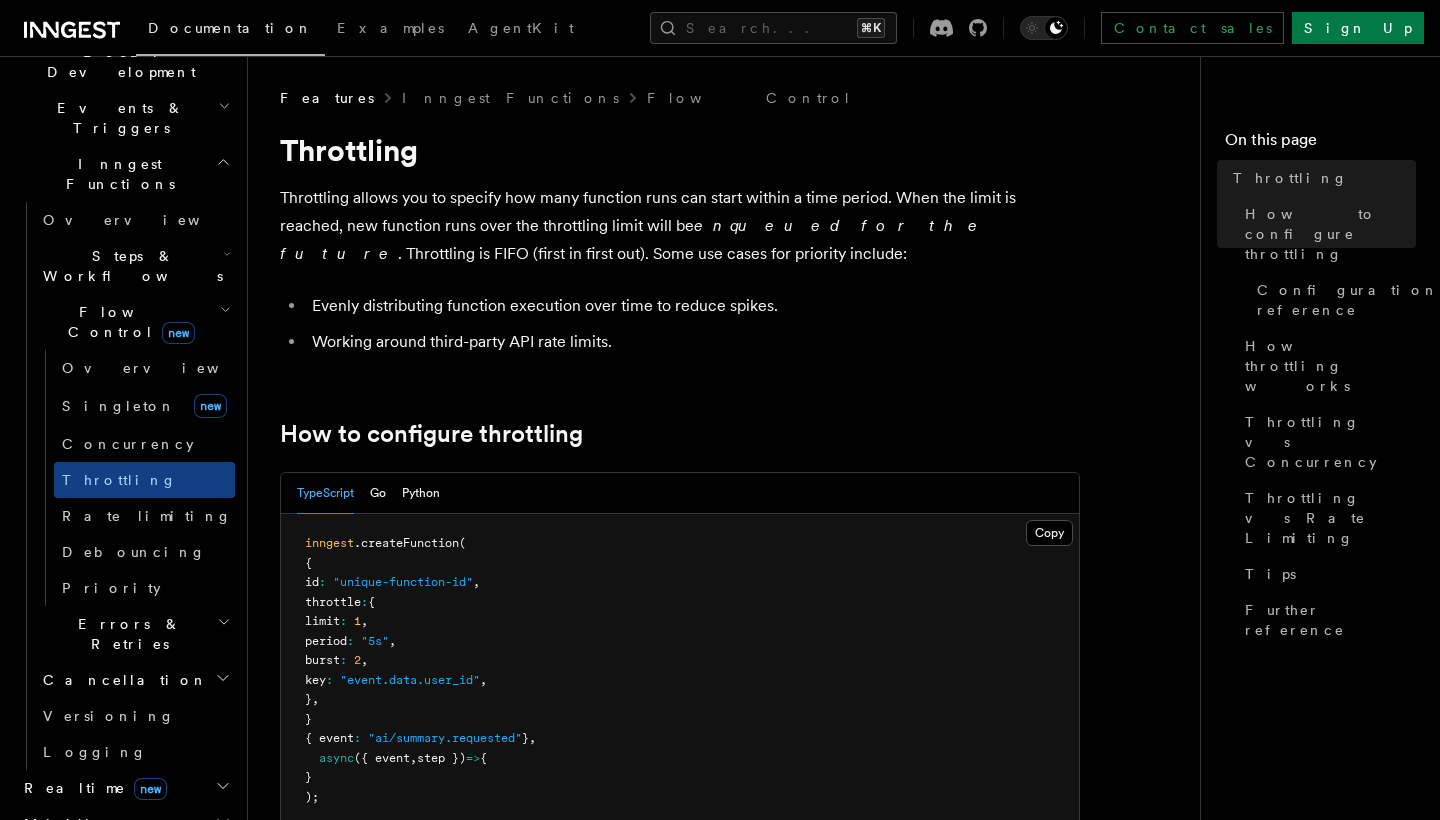 click on "Errors & Retries" at bounding box center [135, 634] 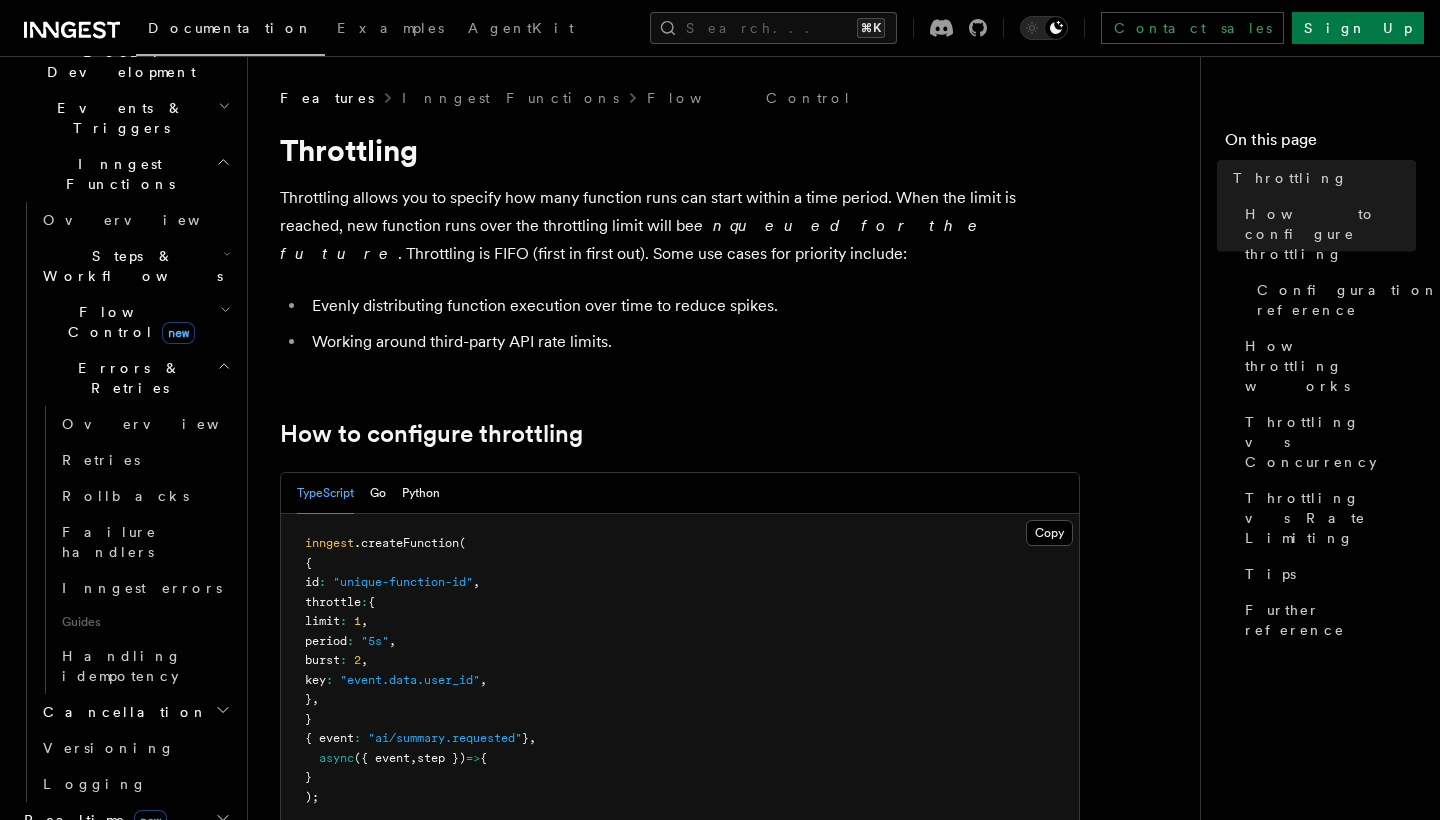 click on "Inngest errors" at bounding box center (144, 588) 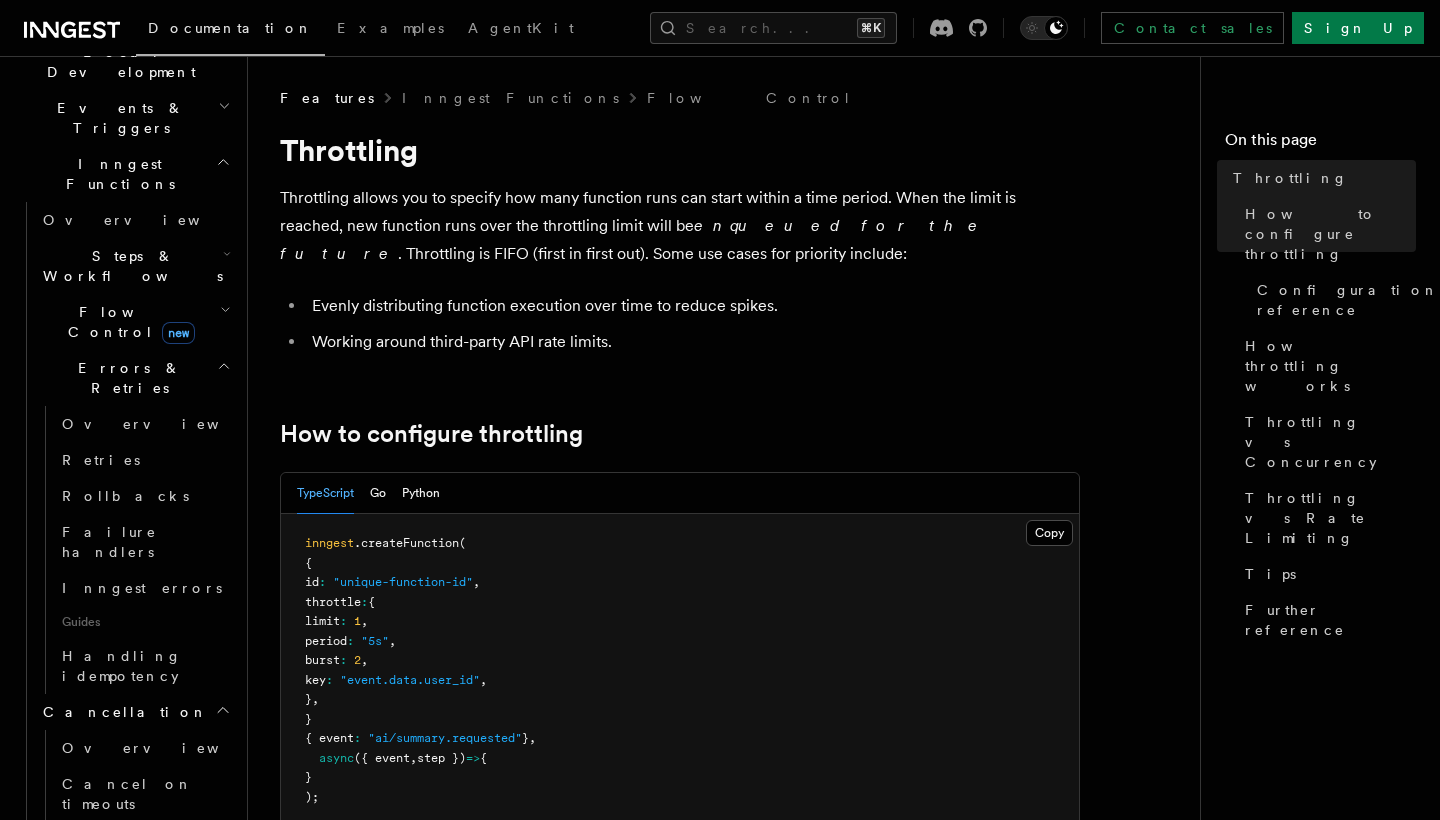 scroll, scrollTop: 1222, scrollLeft: 0, axis: vertical 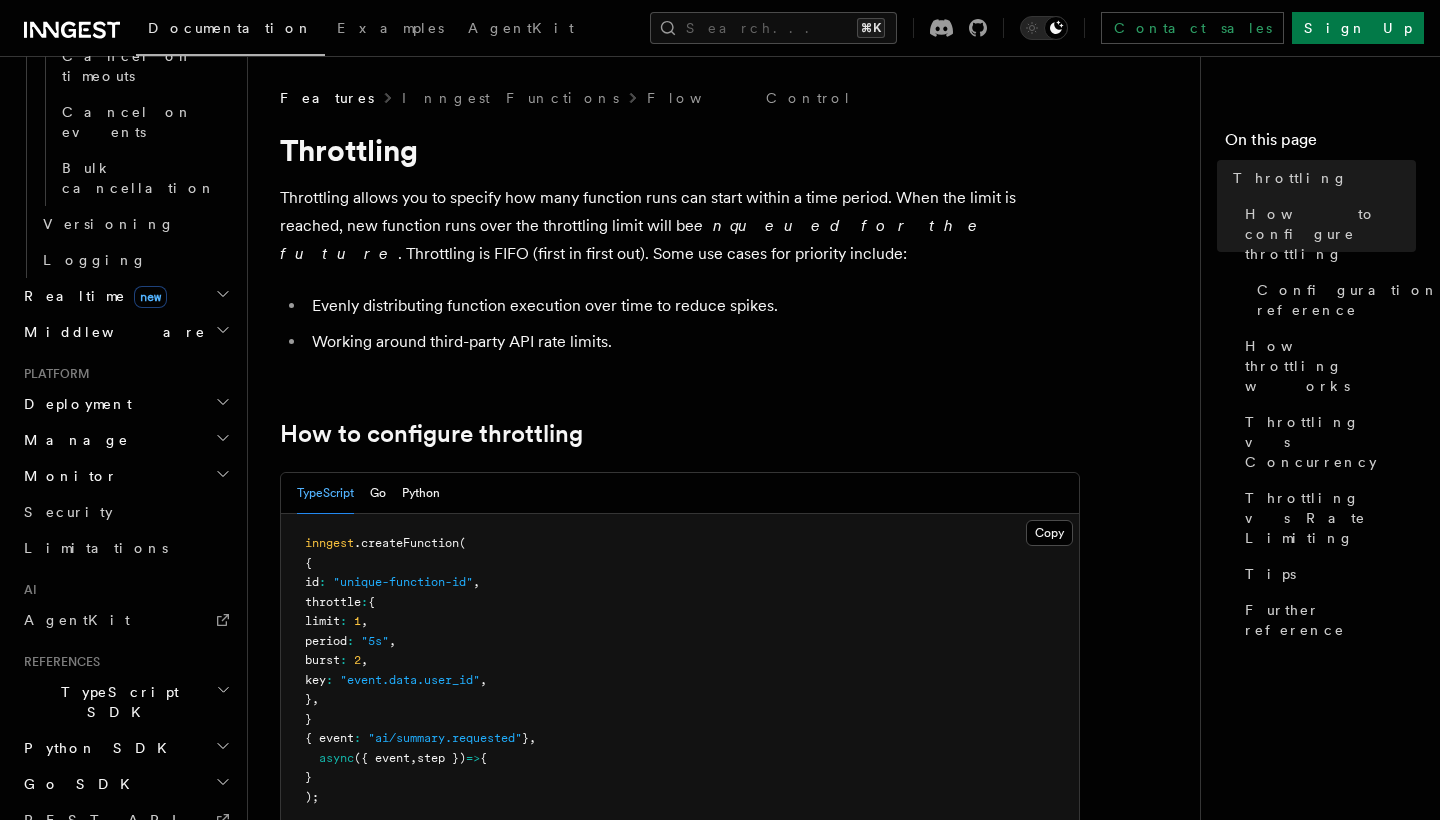 click on "Release Phases" at bounding box center (114, 1004) 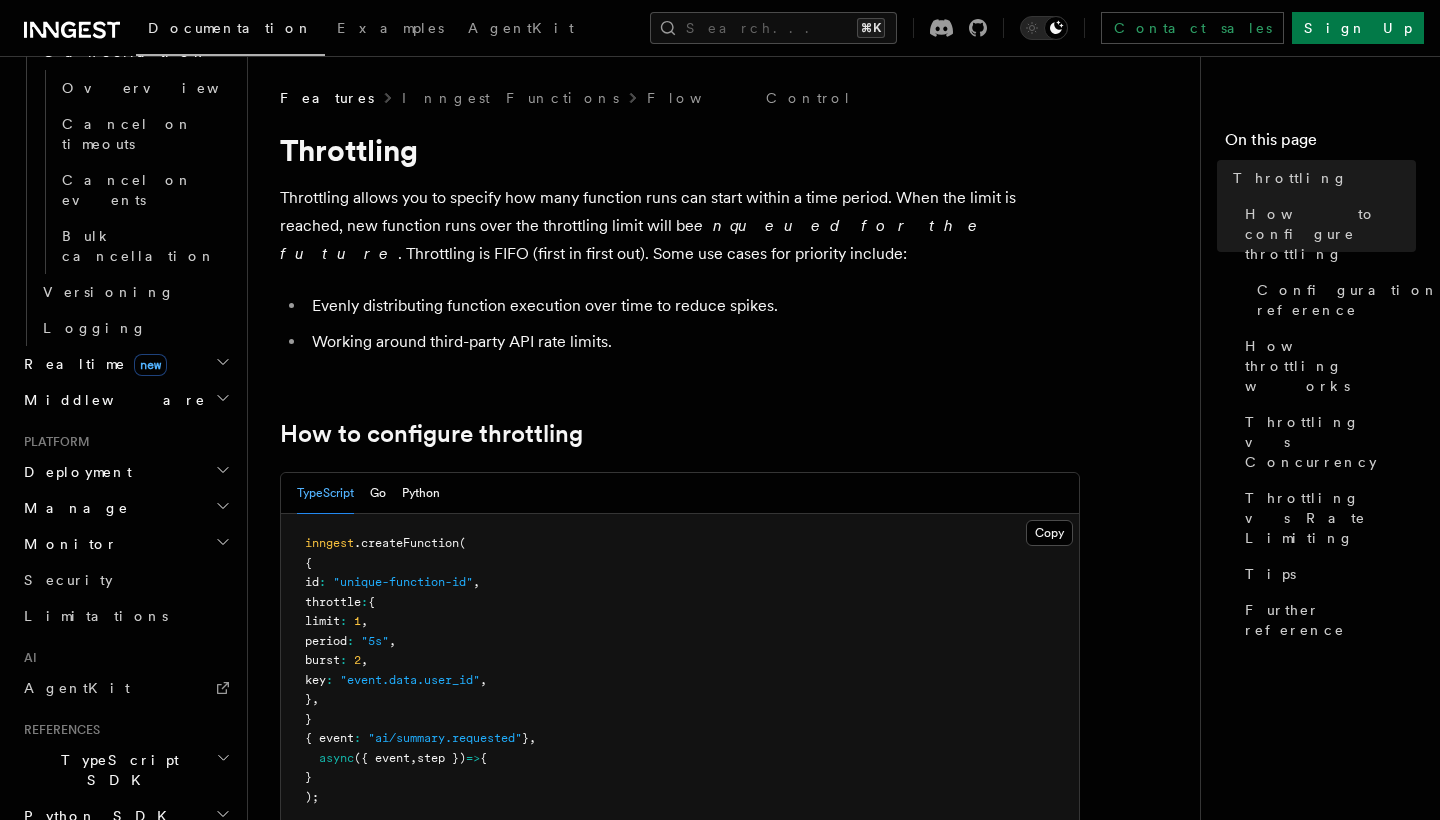 click on "Glossary" at bounding box center [125, 1108] 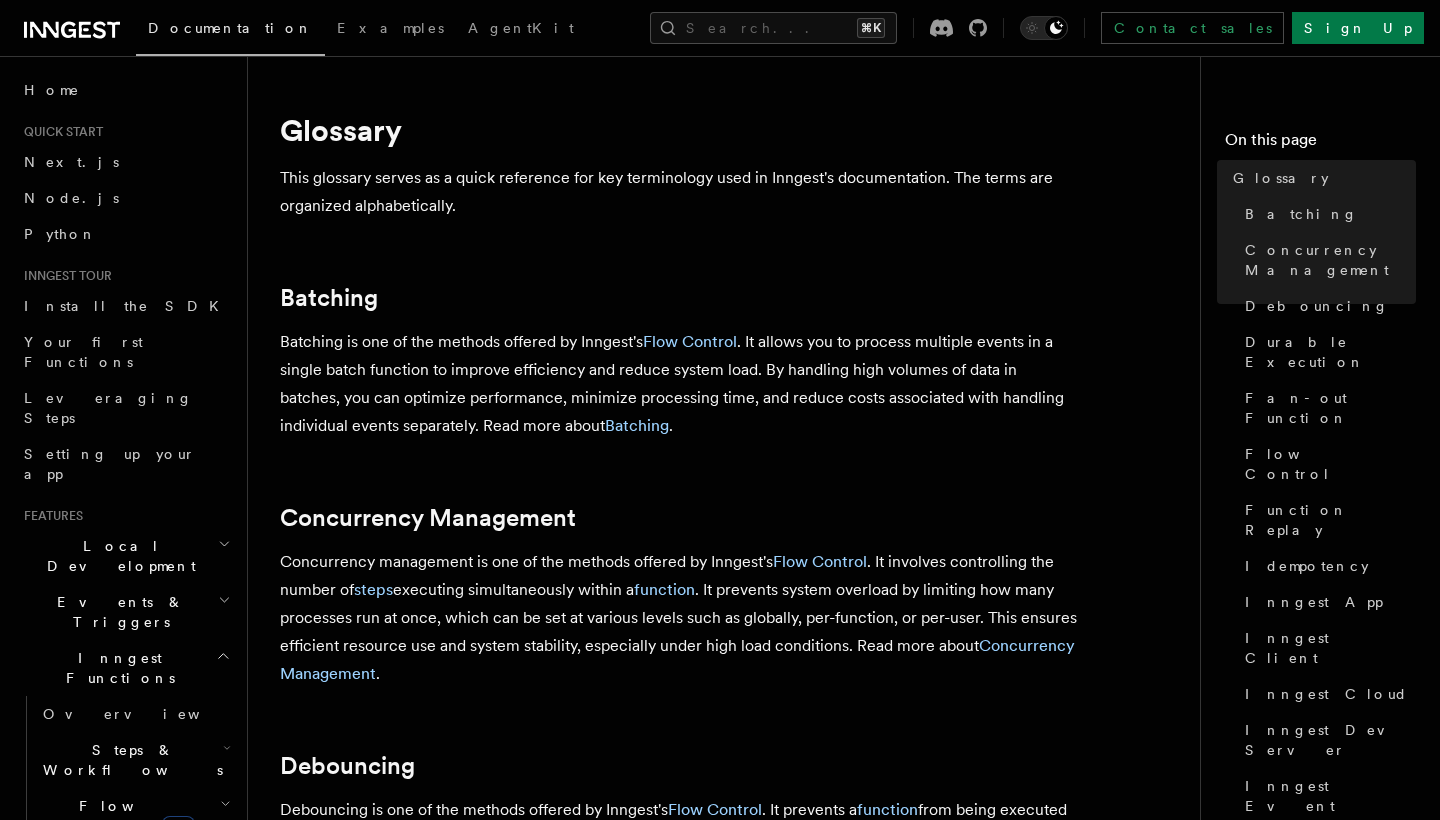 scroll, scrollTop: 0, scrollLeft: 0, axis: both 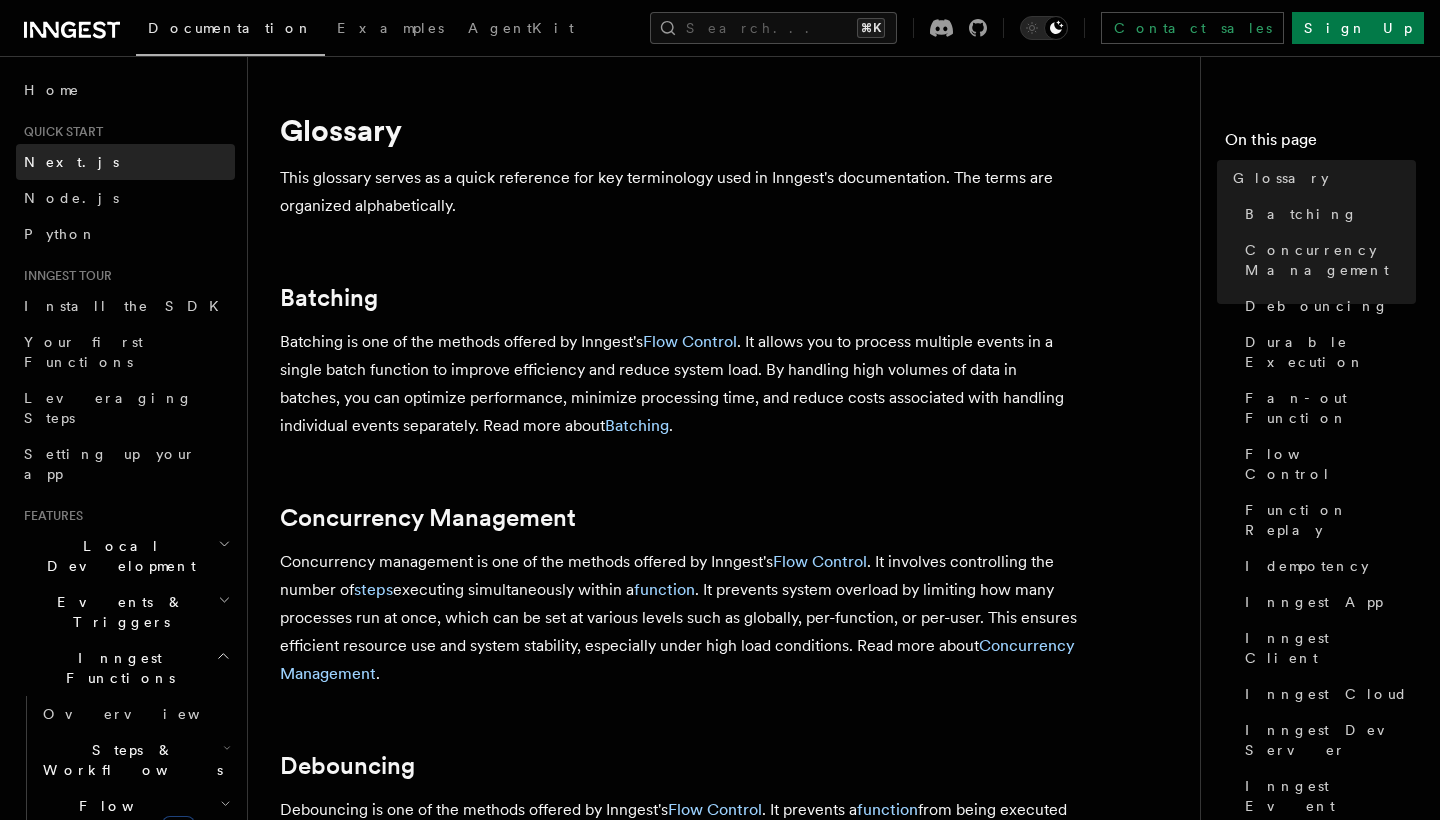 click on "Next.js" at bounding box center [125, 162] 